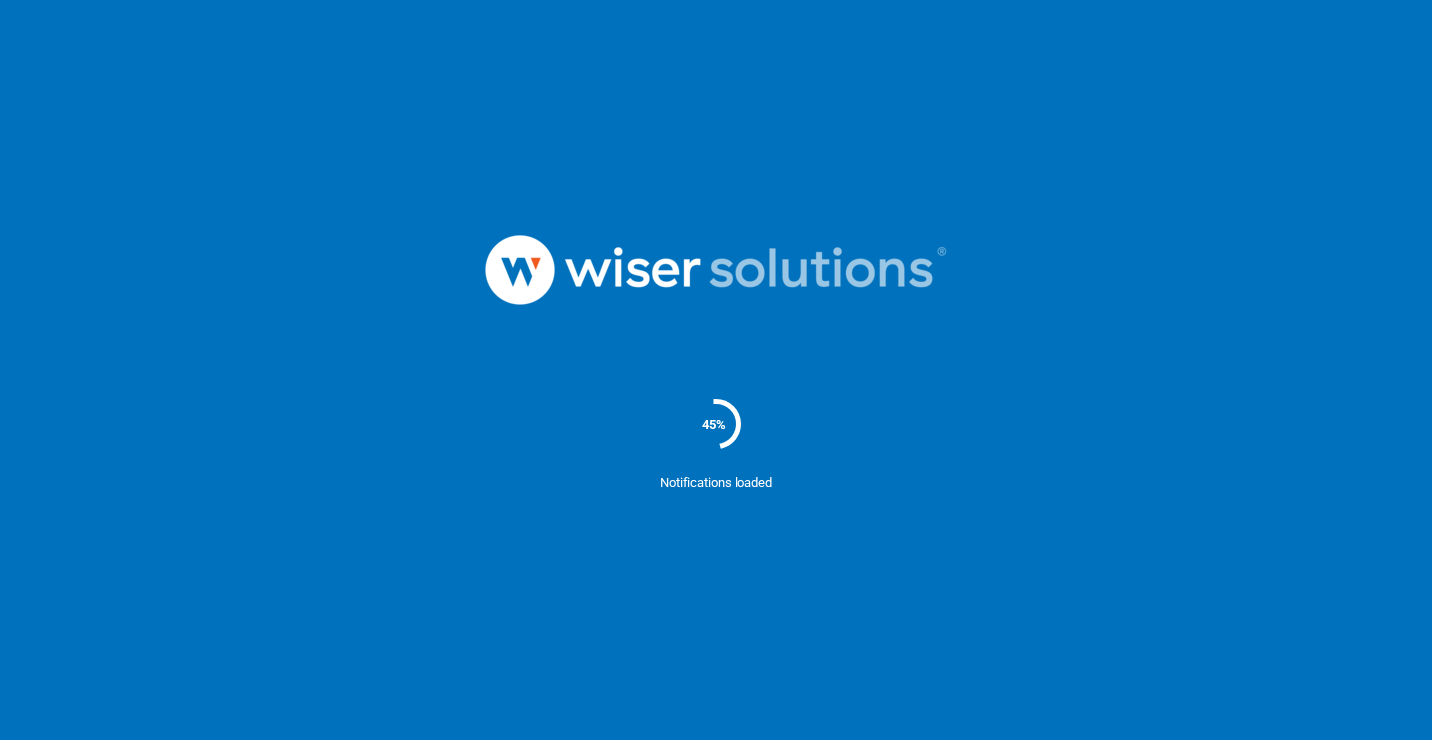 scroll, scrollTop: 0, scrollLeft: 0, axis: both 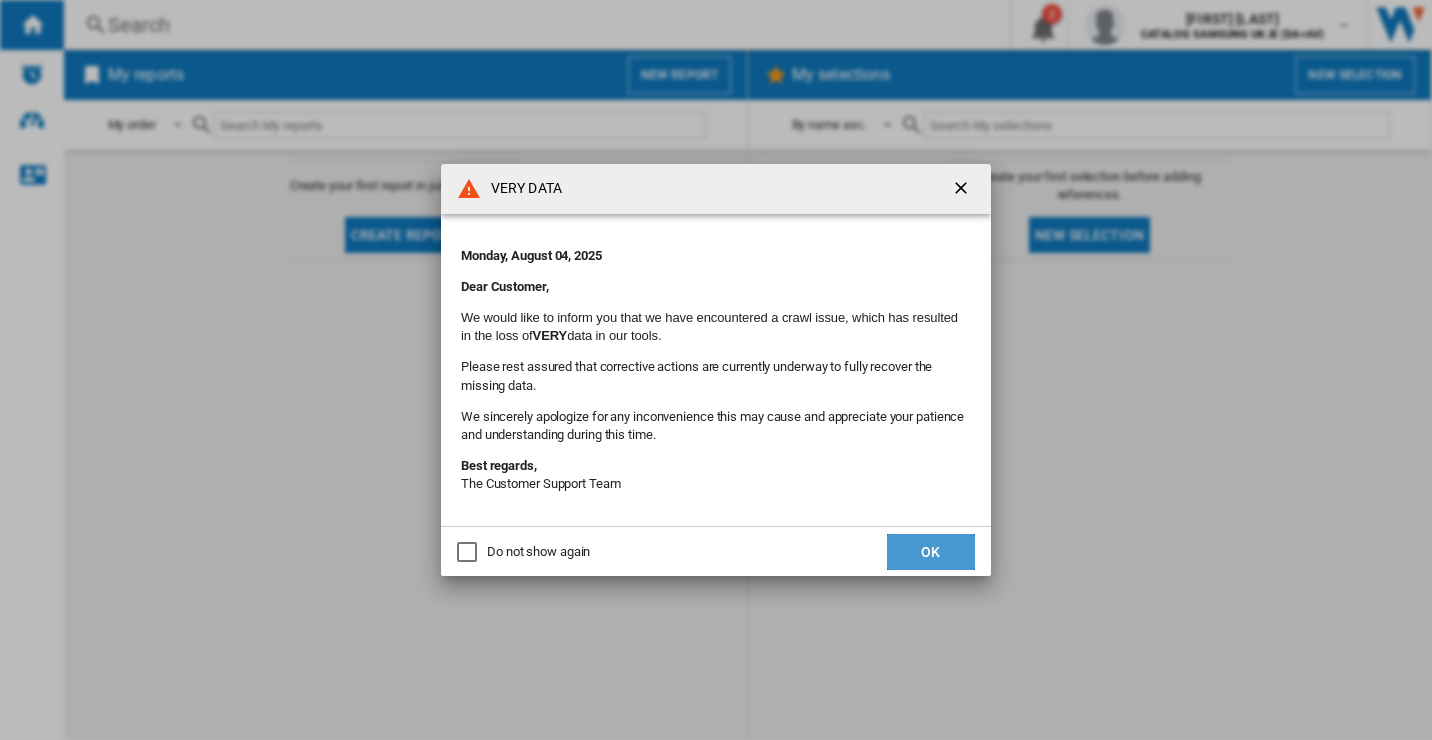 click on "OK" 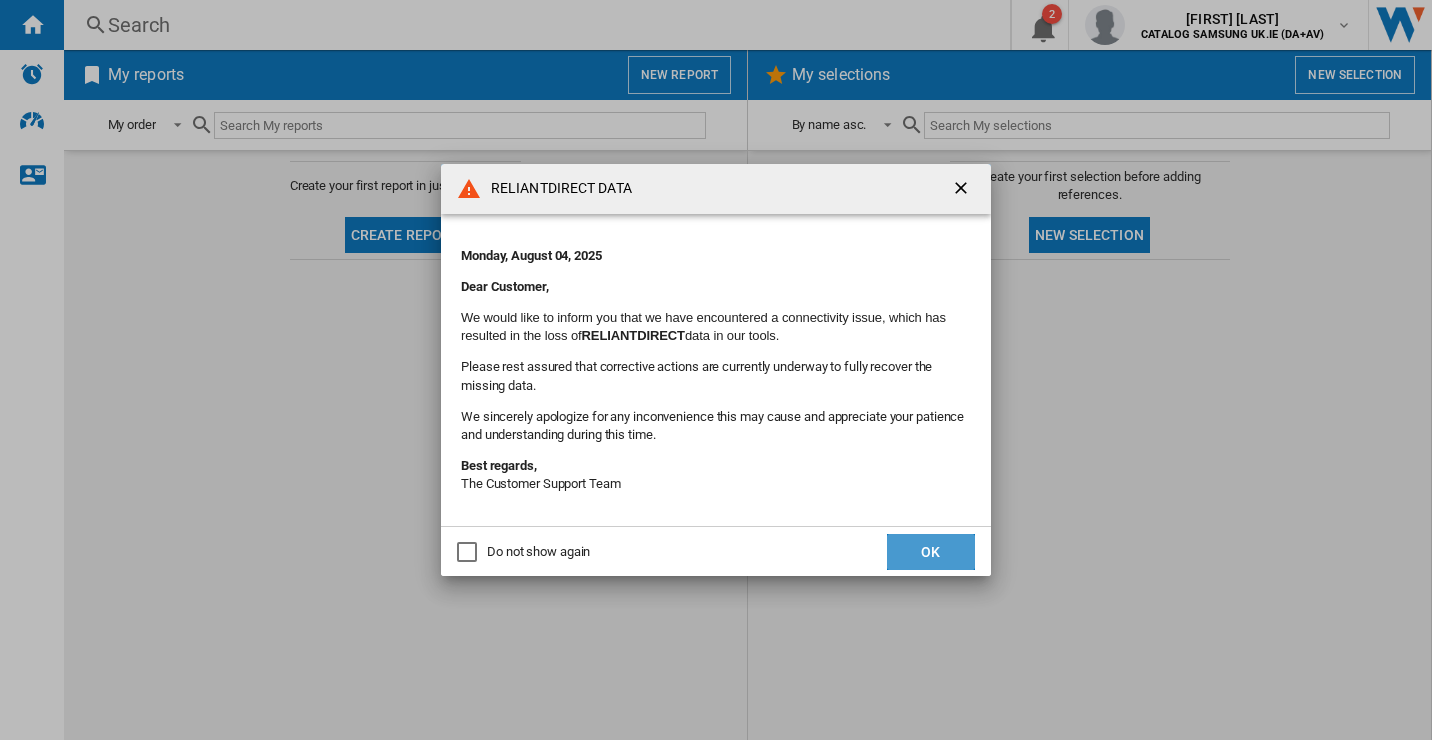 drag, startPoint x: 920, startPoint y: 551, endPoint x: 909, endPoint y: 551, distance: 11 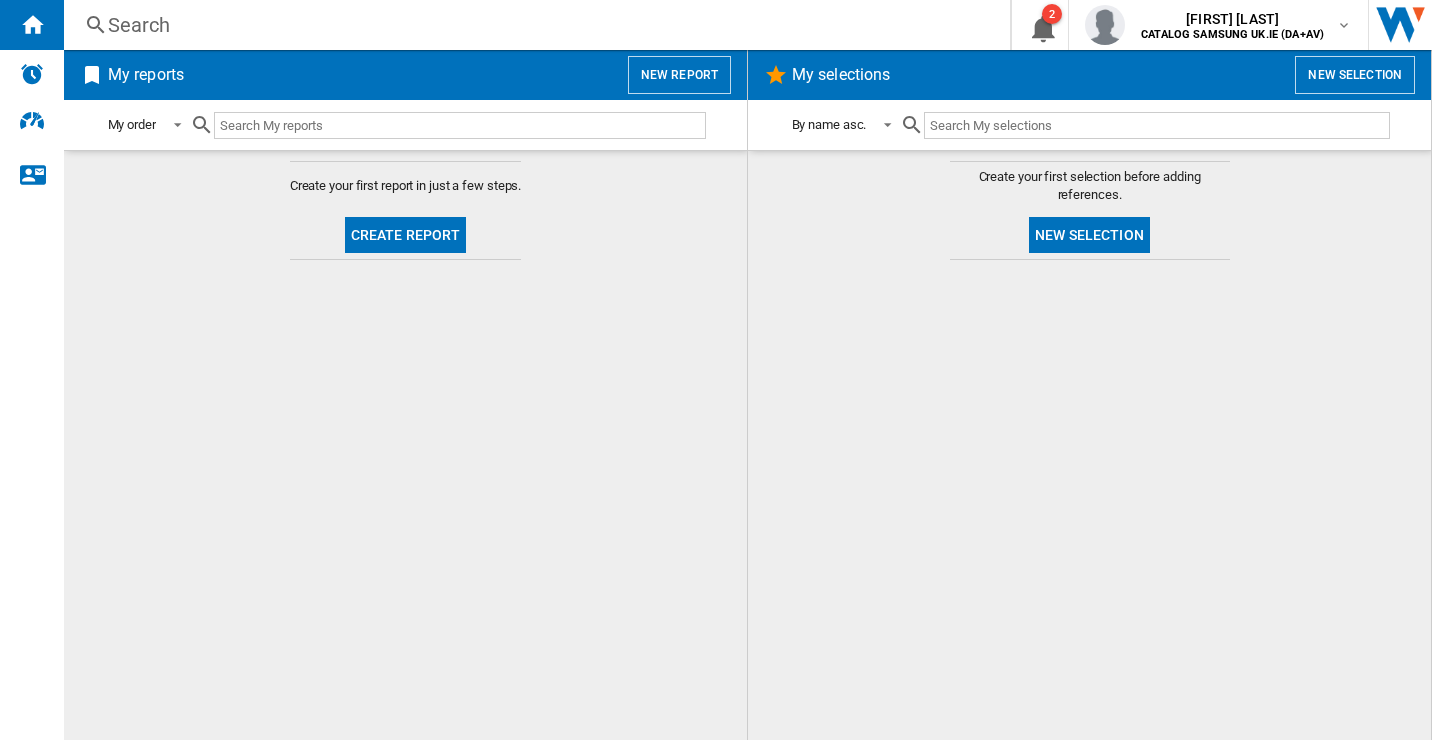 click on "Search" at bounding box center [533, 25] 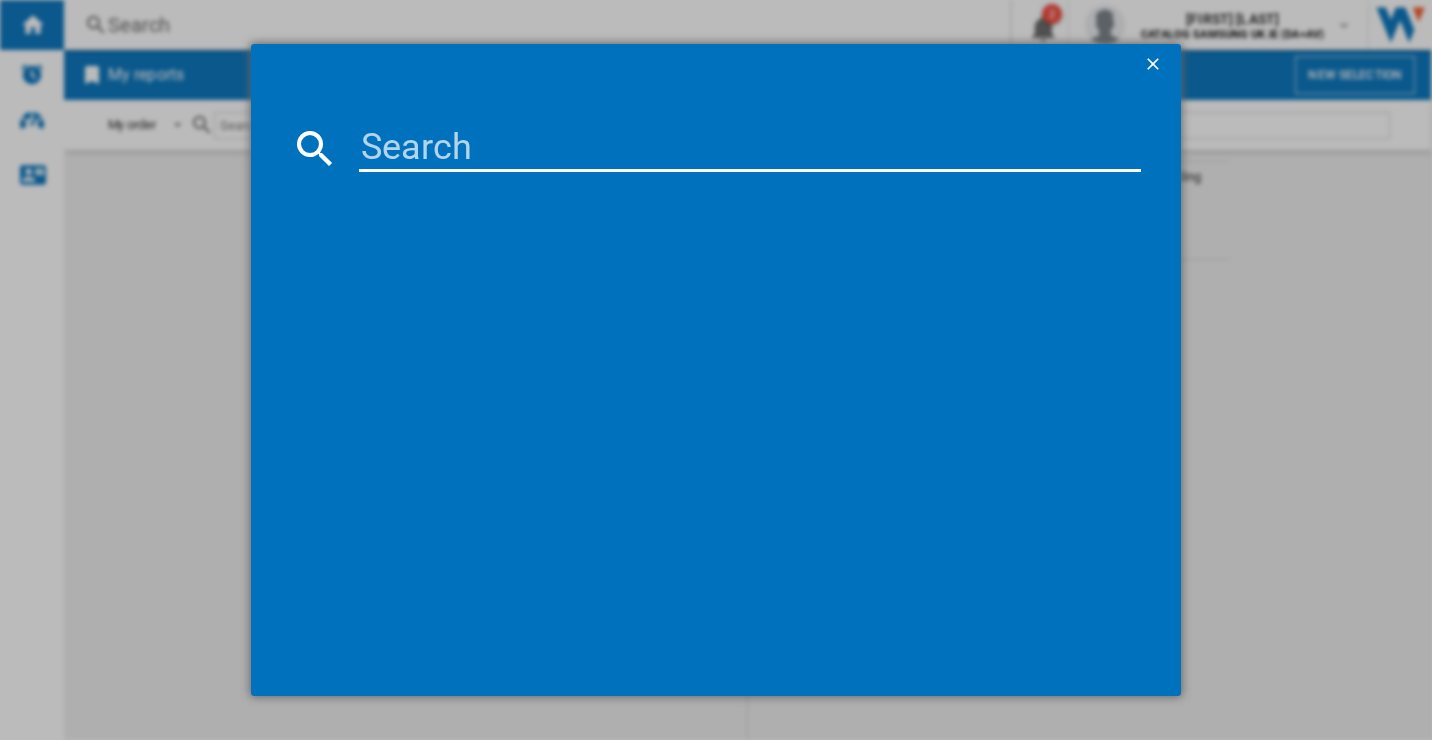 click at bounding box center [750, 148] 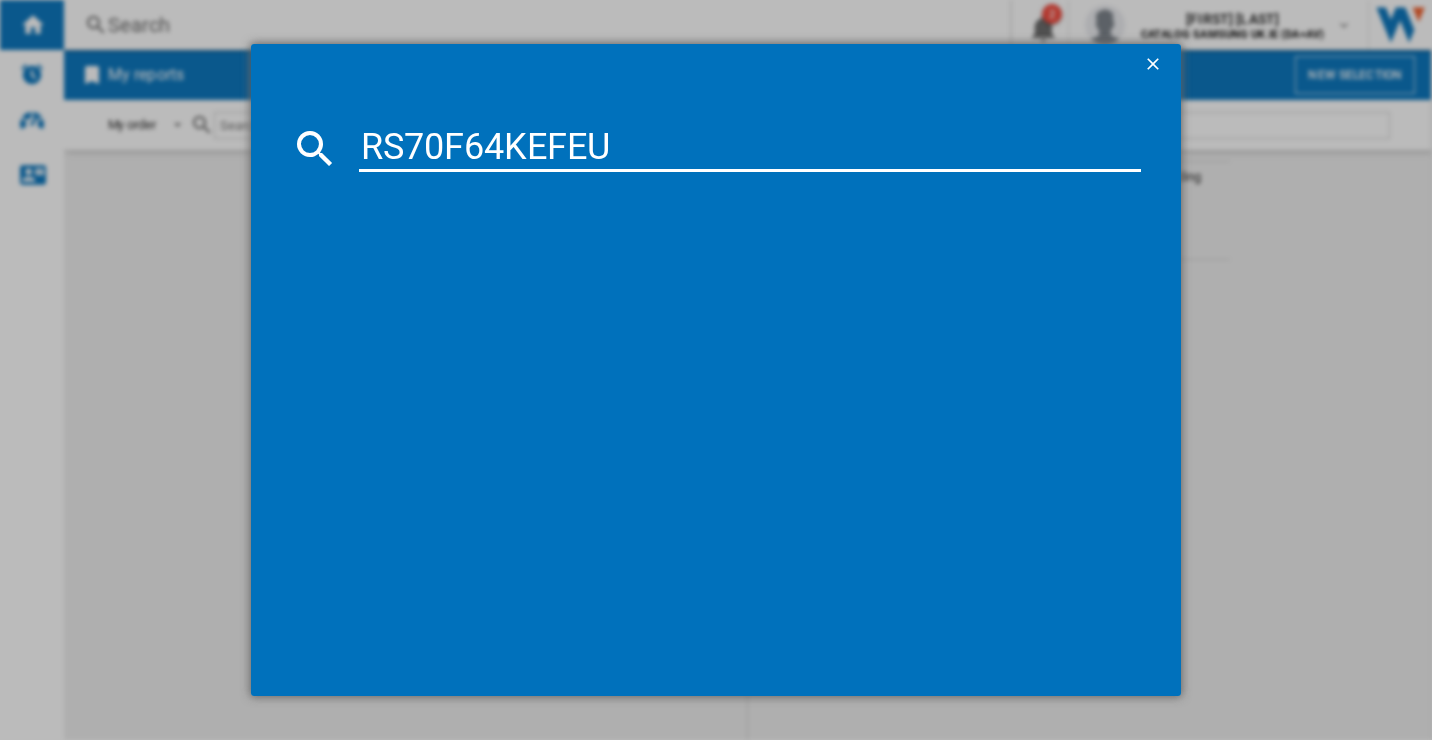 type on "RS70F64KEFEU" 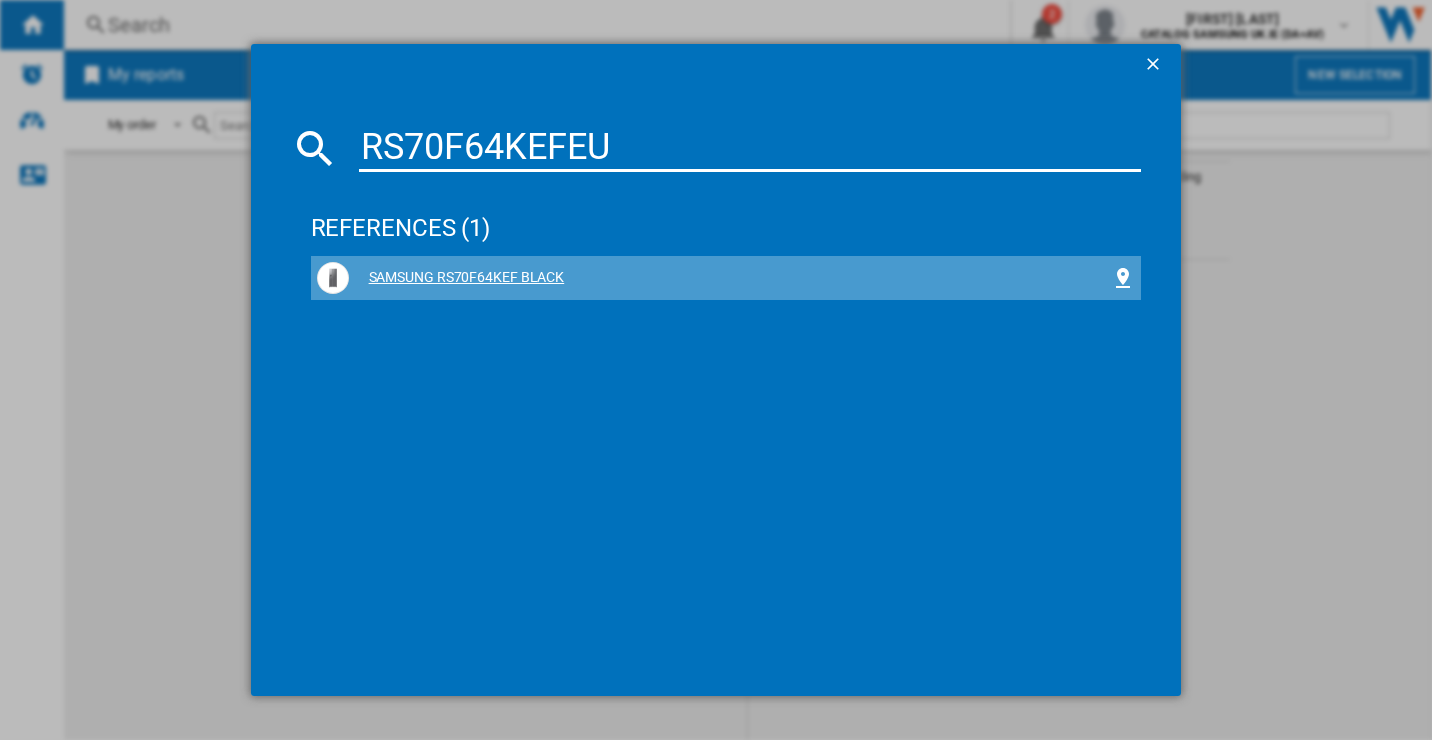 click on "SAMSUNG RS70F64KEF BLACK" at bounding box center (730, 278) 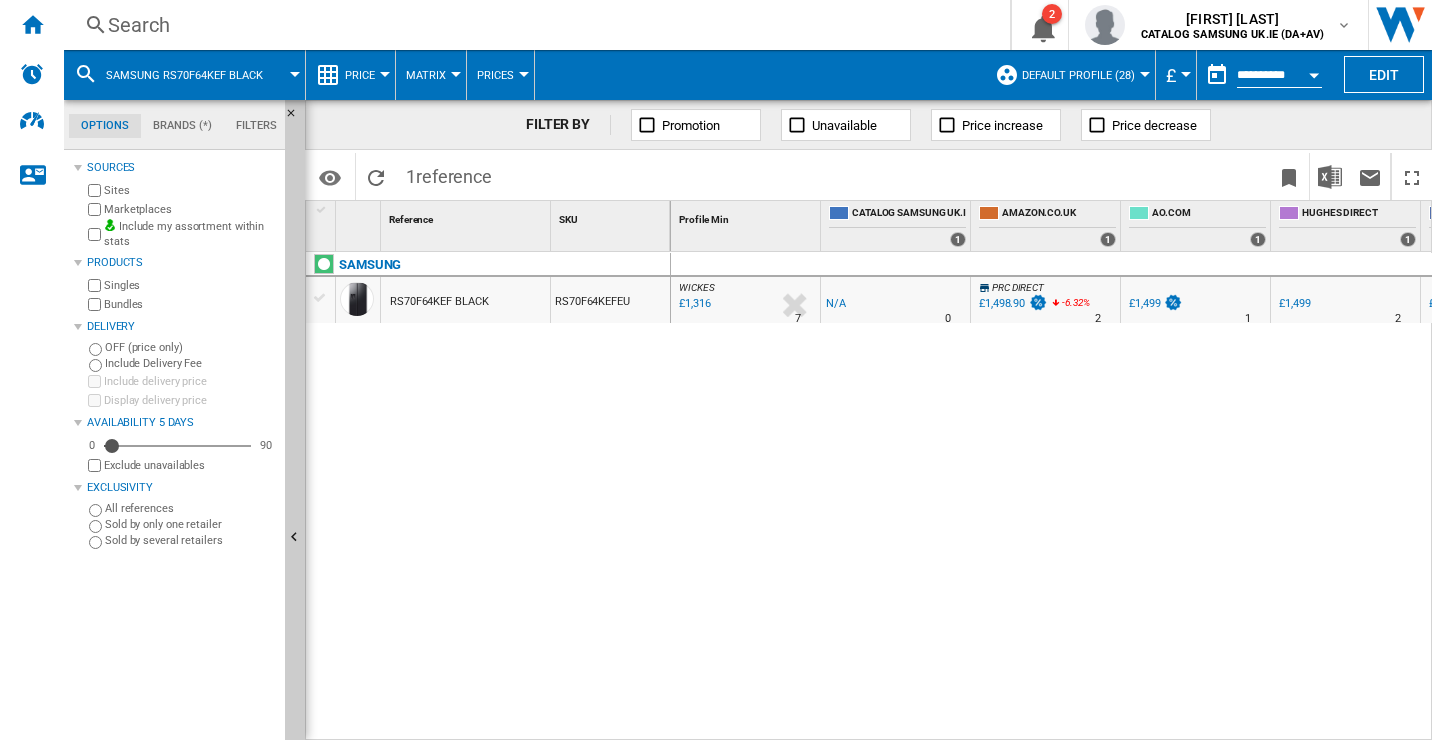 scroll, scrollTop: 0, scrollLeft: 58, axis: horizontal 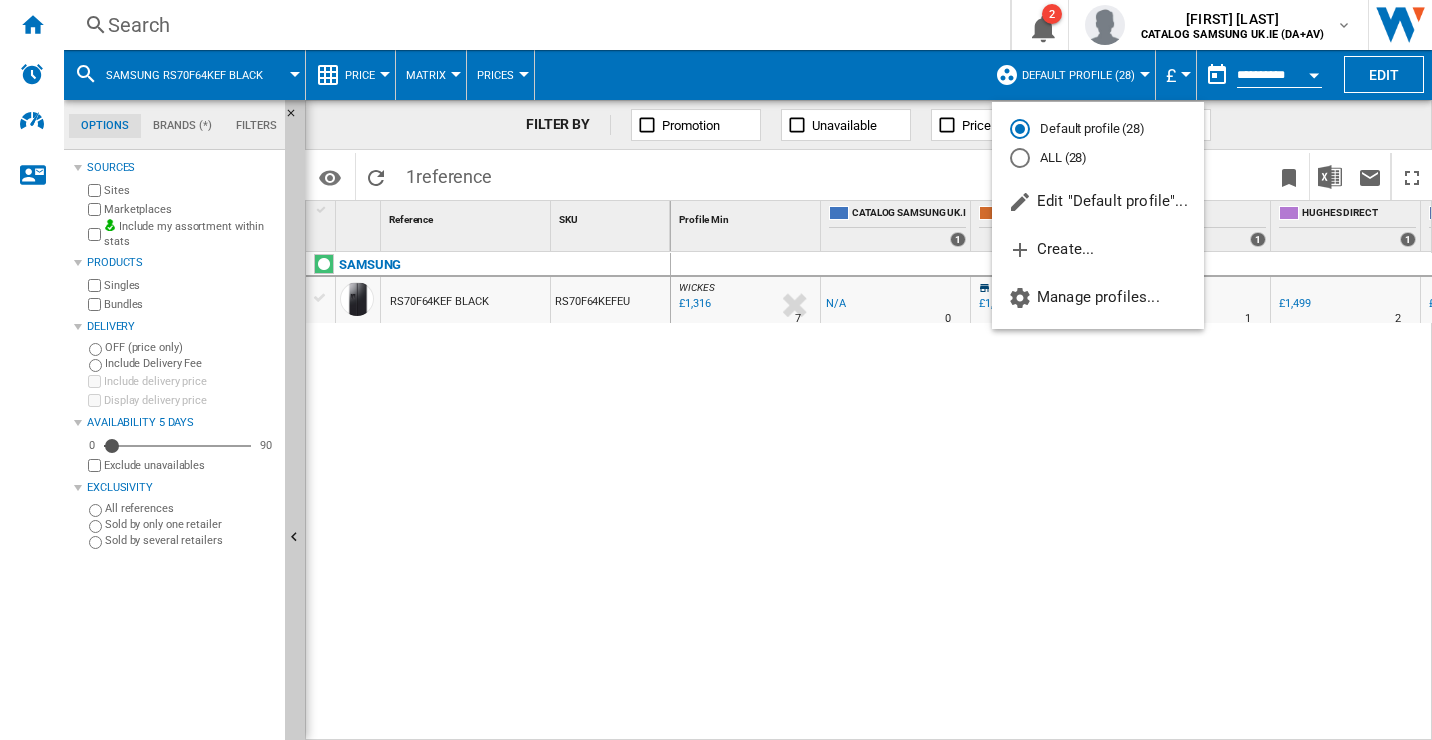 click at bounding box center [716, 370] 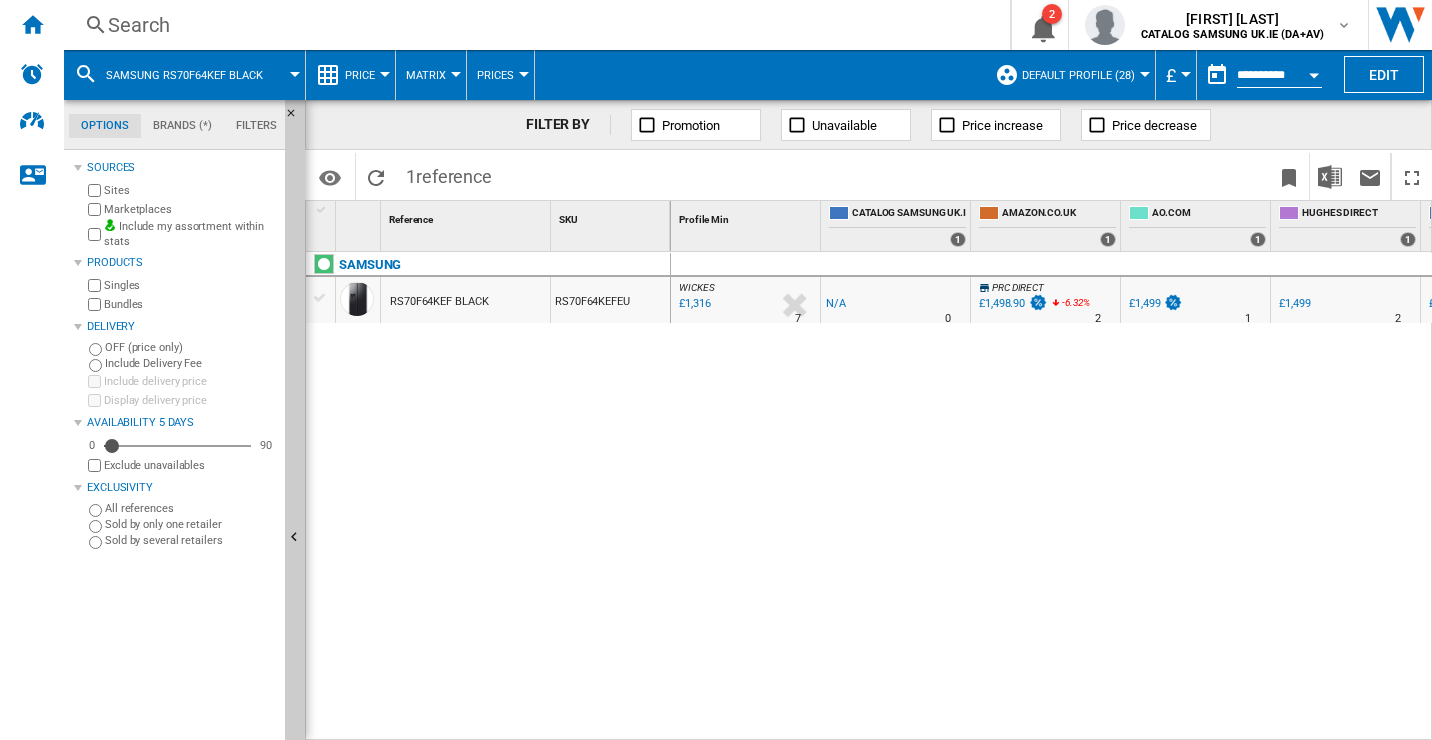 click on "Matrix" at bounding box center [431, 75] 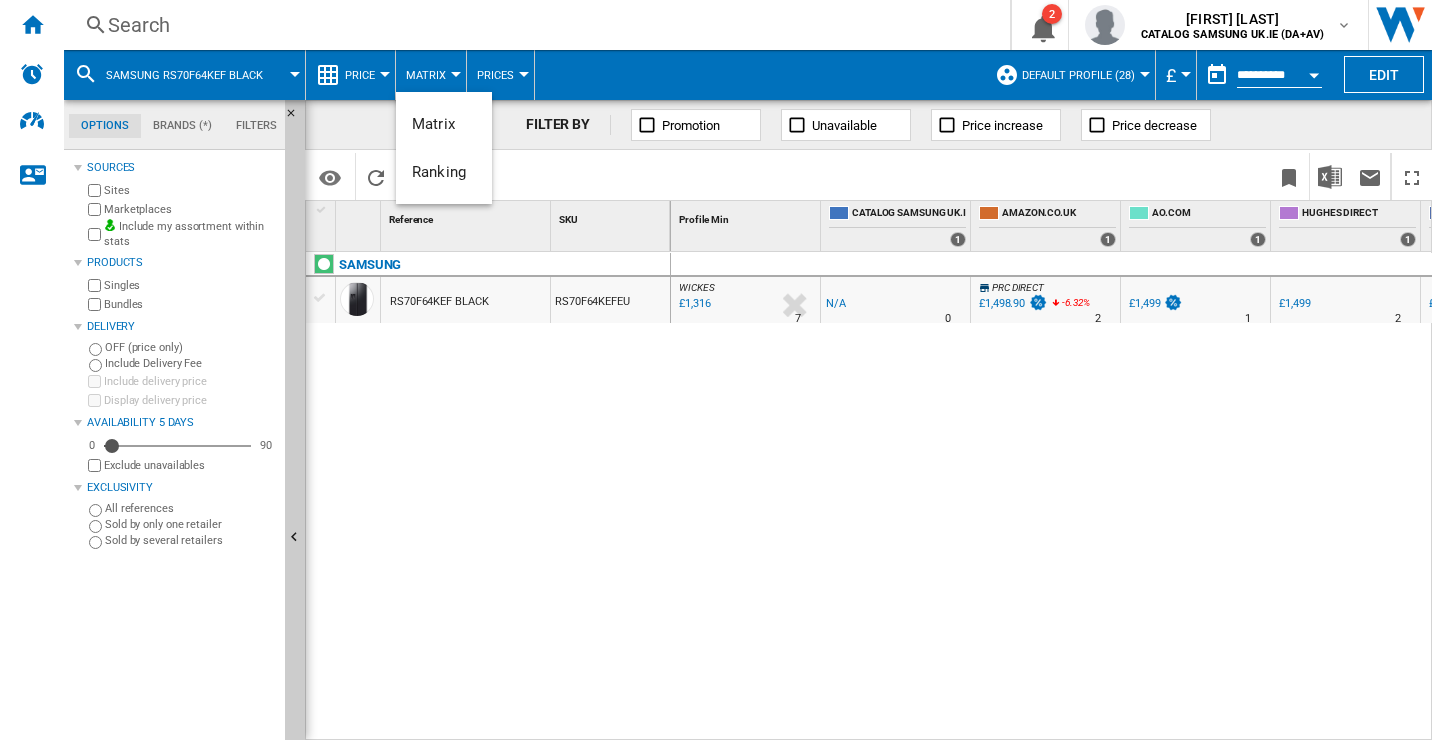 click at bounding box center [716, 370] 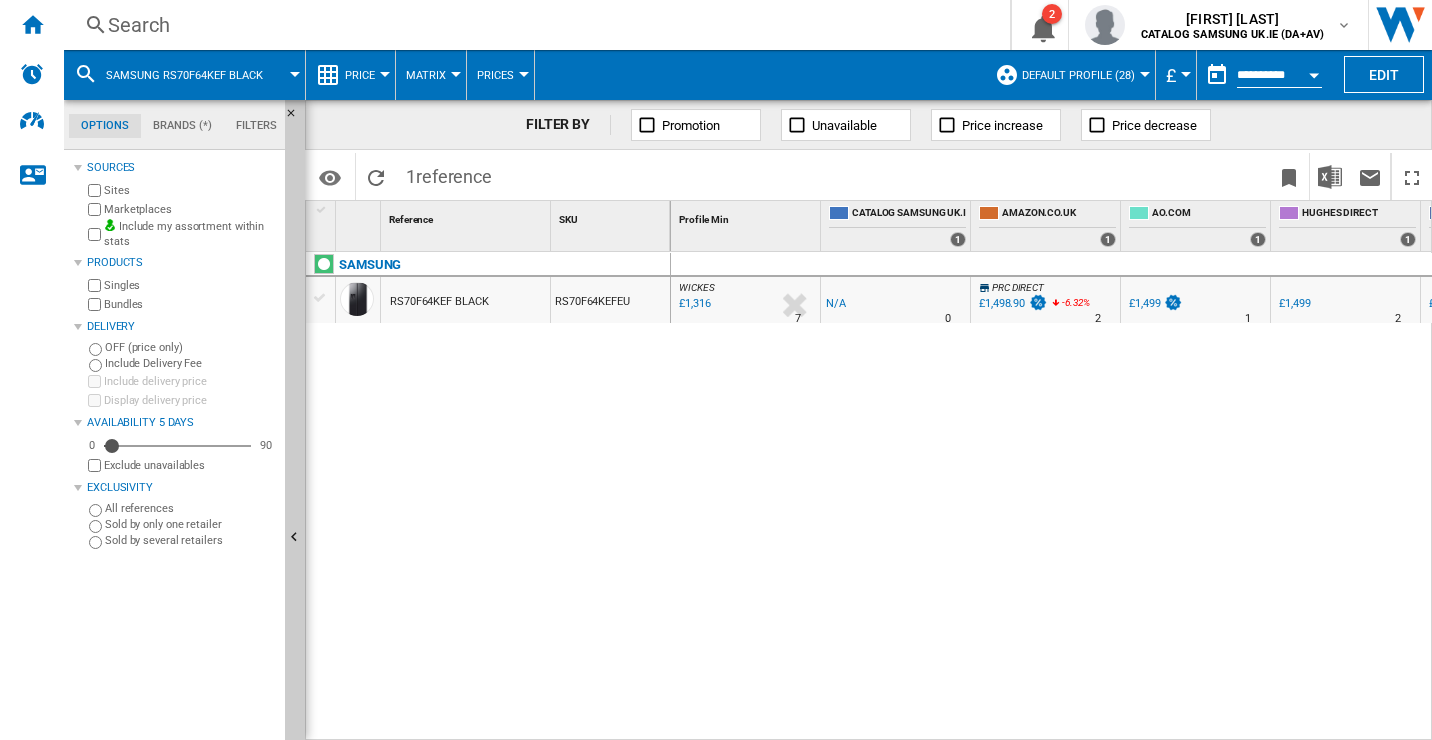 click at bounding box center (385, 74) 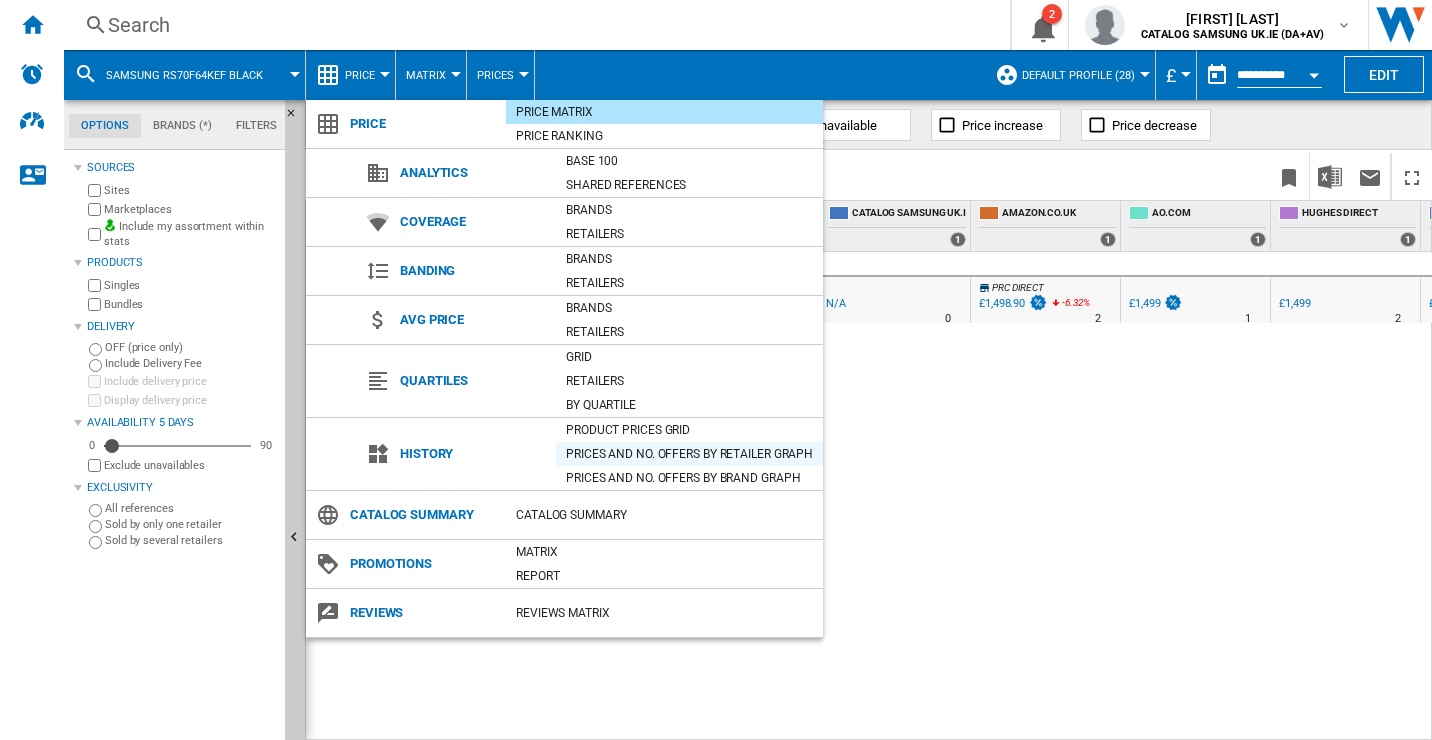click on "Prices and No. offers by retailer graph" at bounding box center (689, 454) 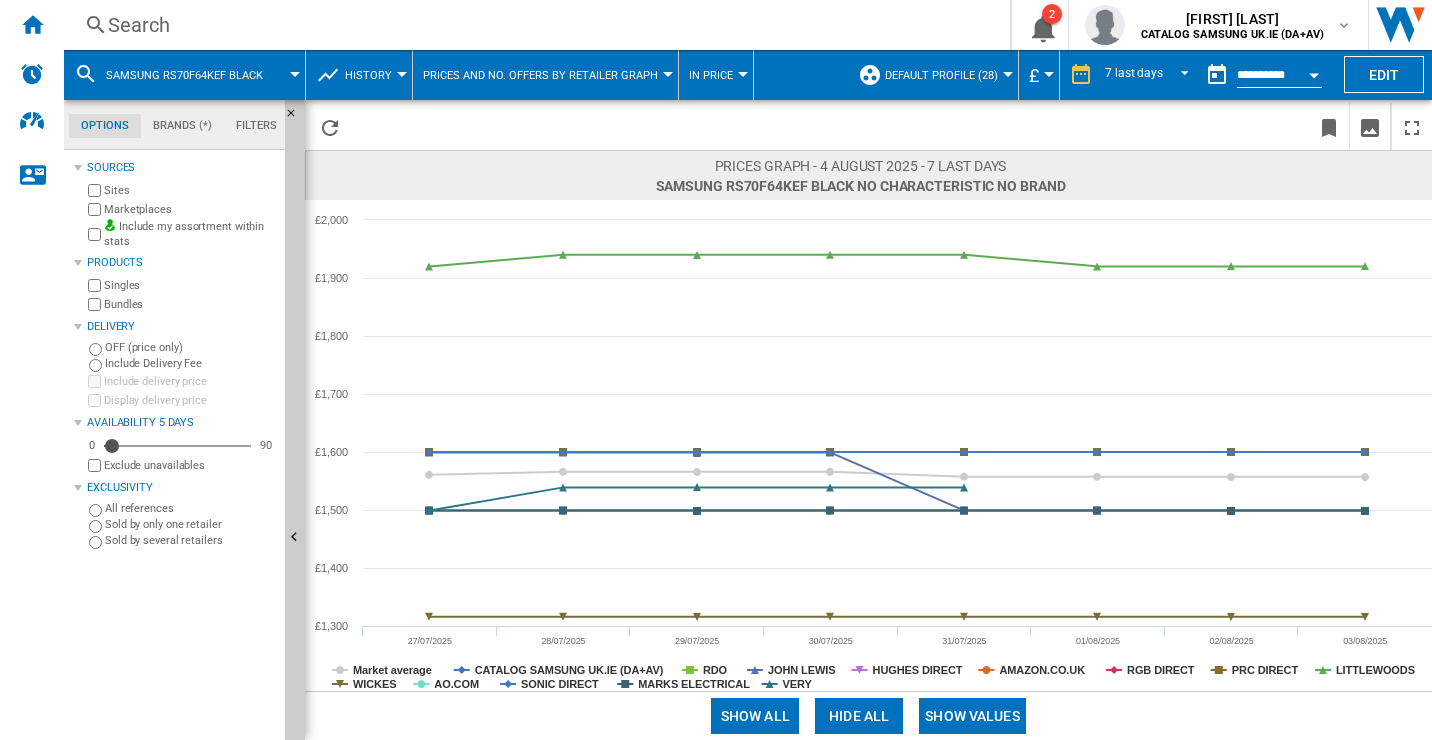 click on "Default profile (28)" at bounding box center (946, 75) 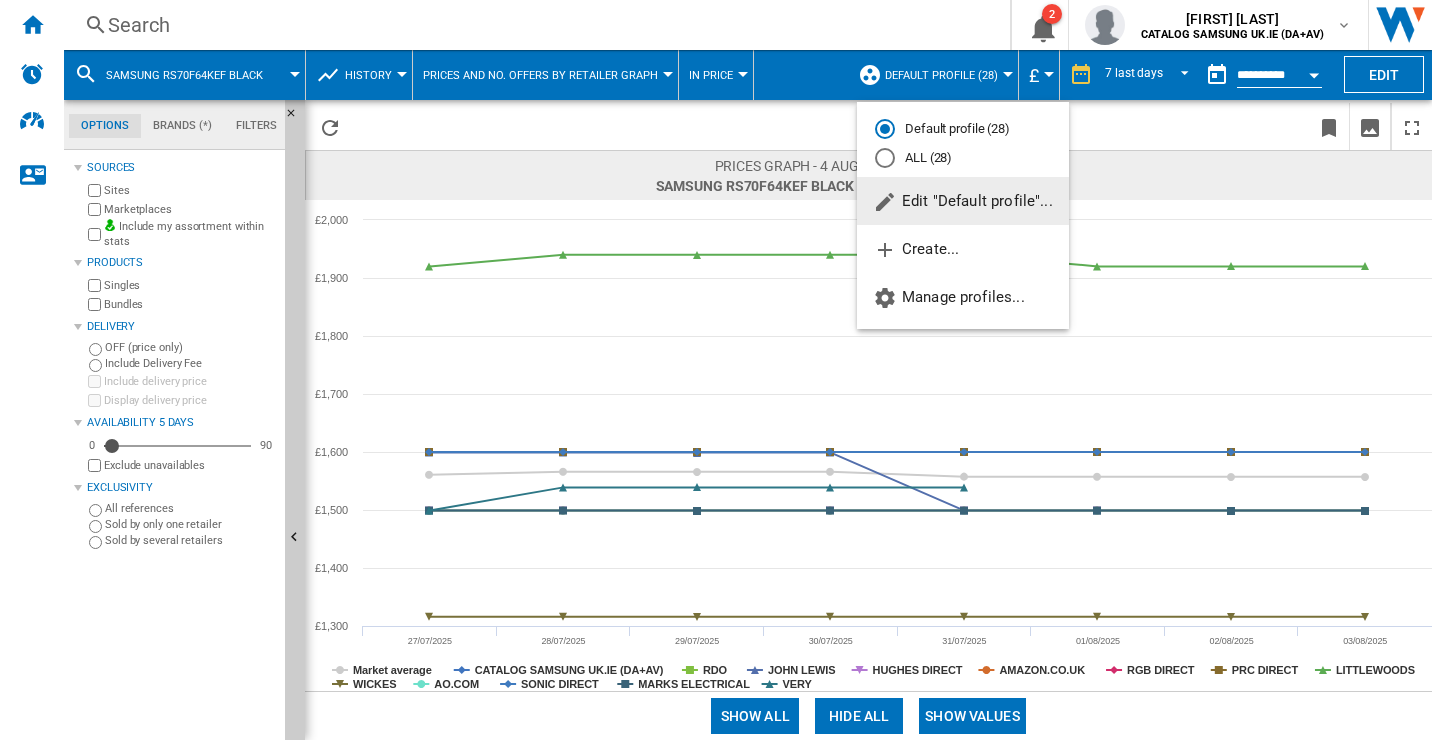click at bounding box center [716, 370] 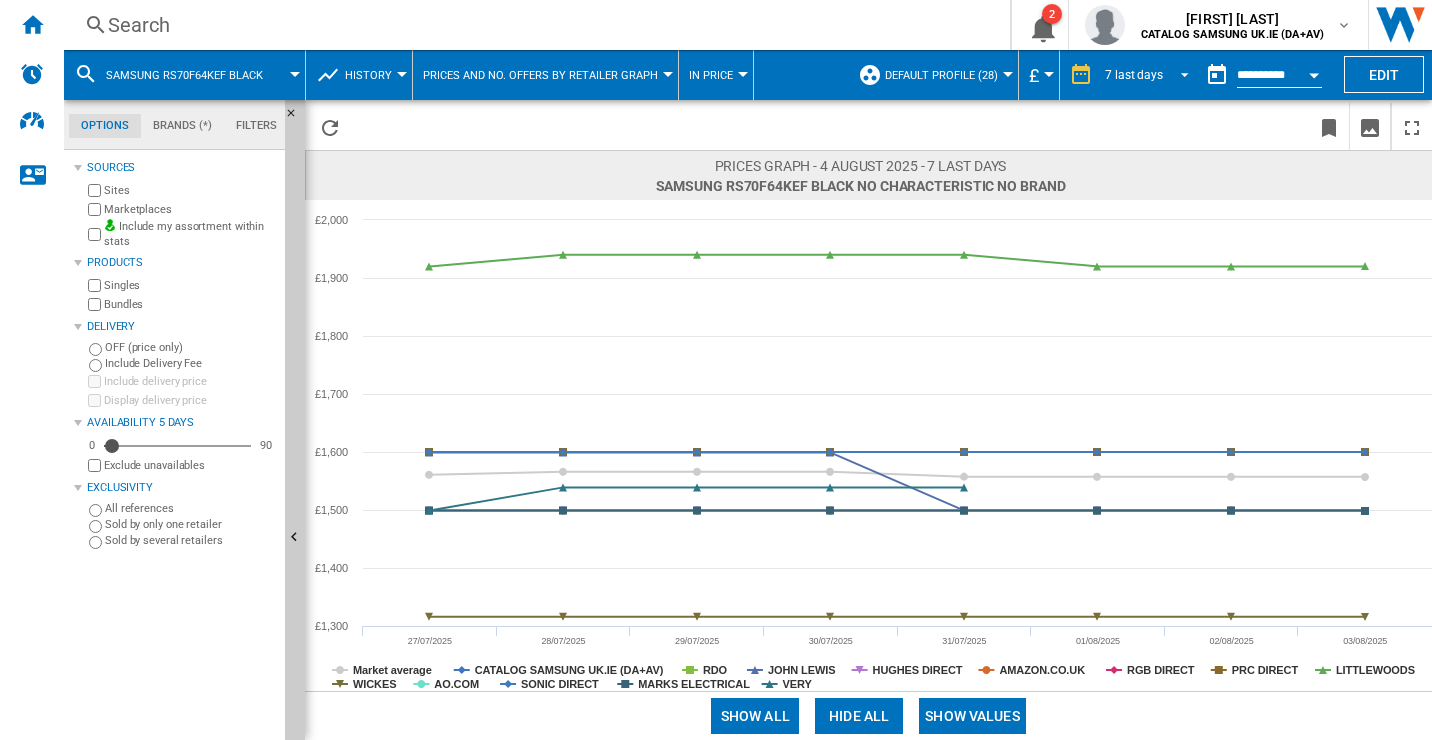 click on "7 last days" at bounding box center [1150, 75] 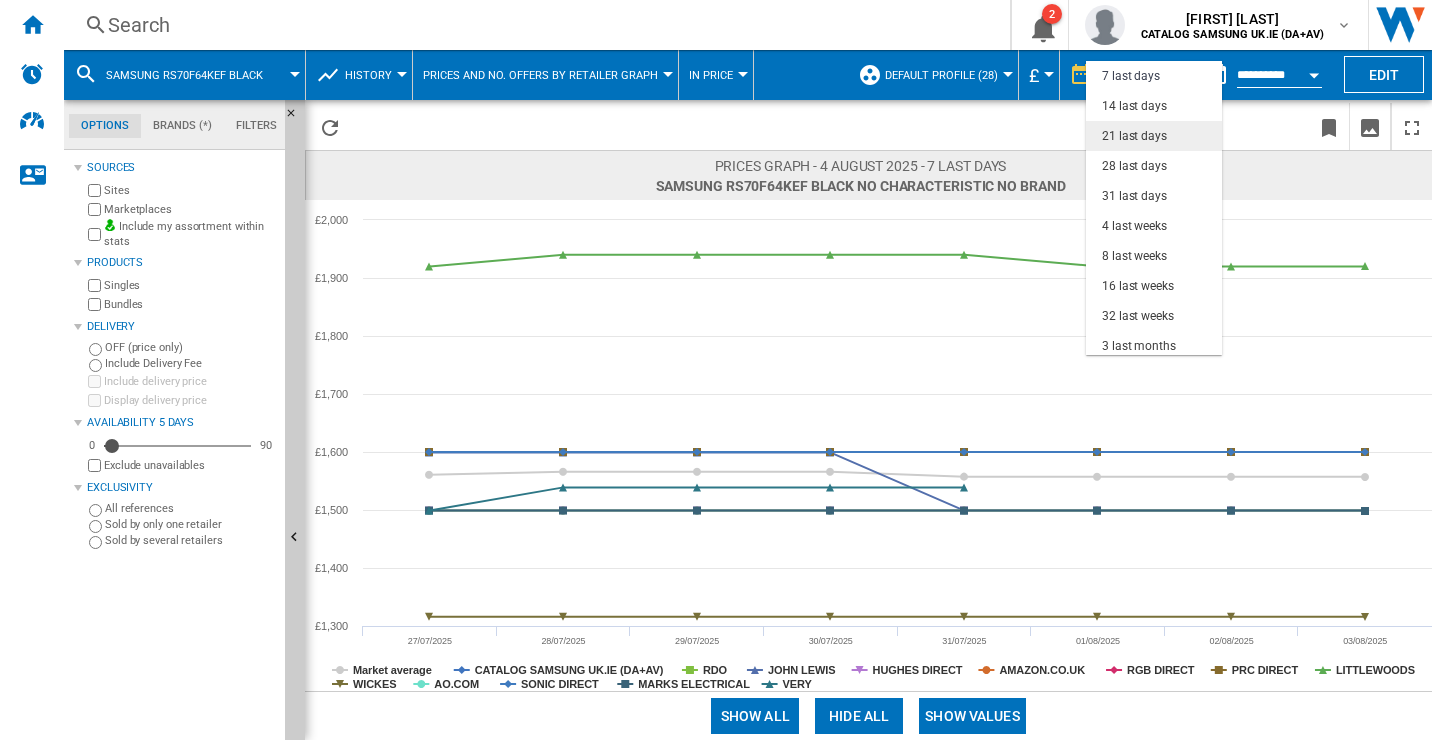 click on "21 last days" at bounding box center (1134, 136) 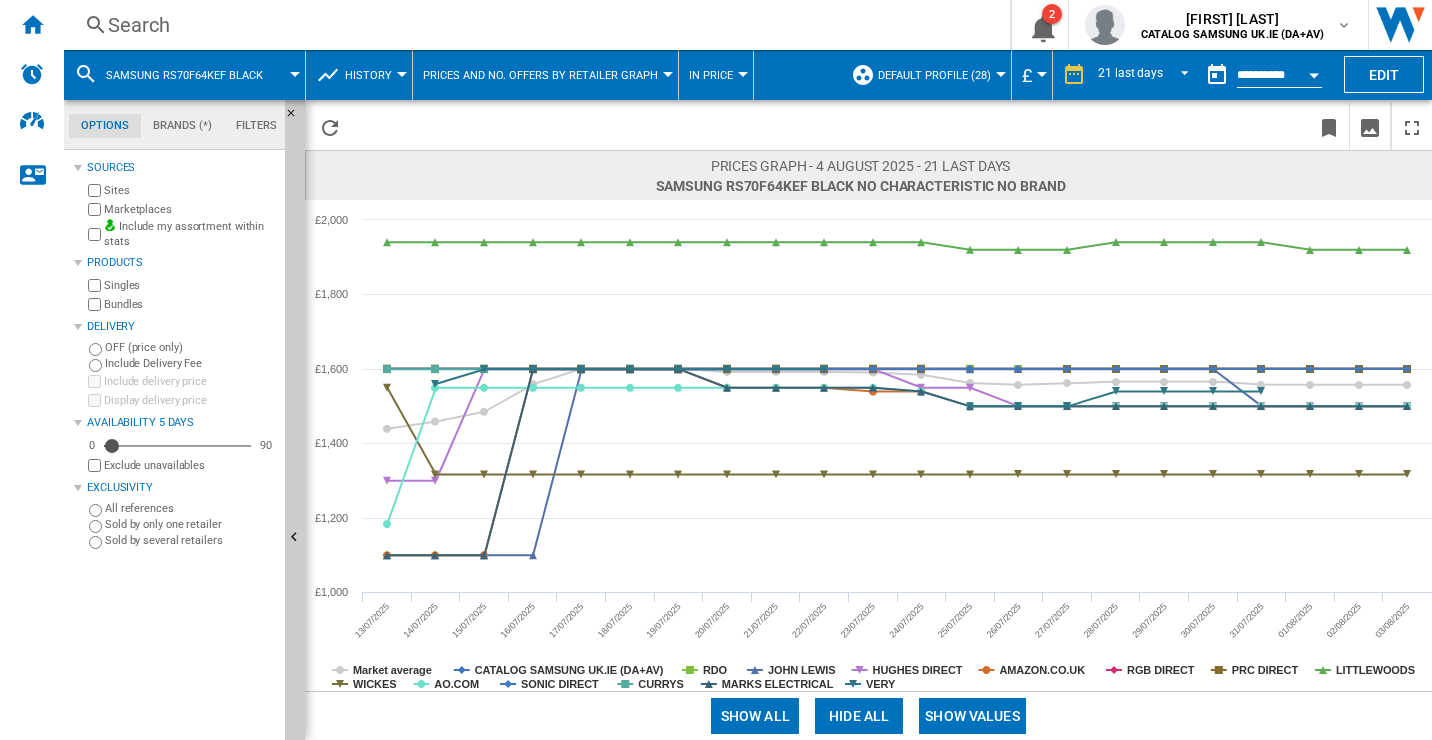 click on "History
Price
Price Matrix
Price Ranking
Analytics
Base 100
Shared references
Coverage
Brands
Retailers
Banding" at bounding box center (359, 75) 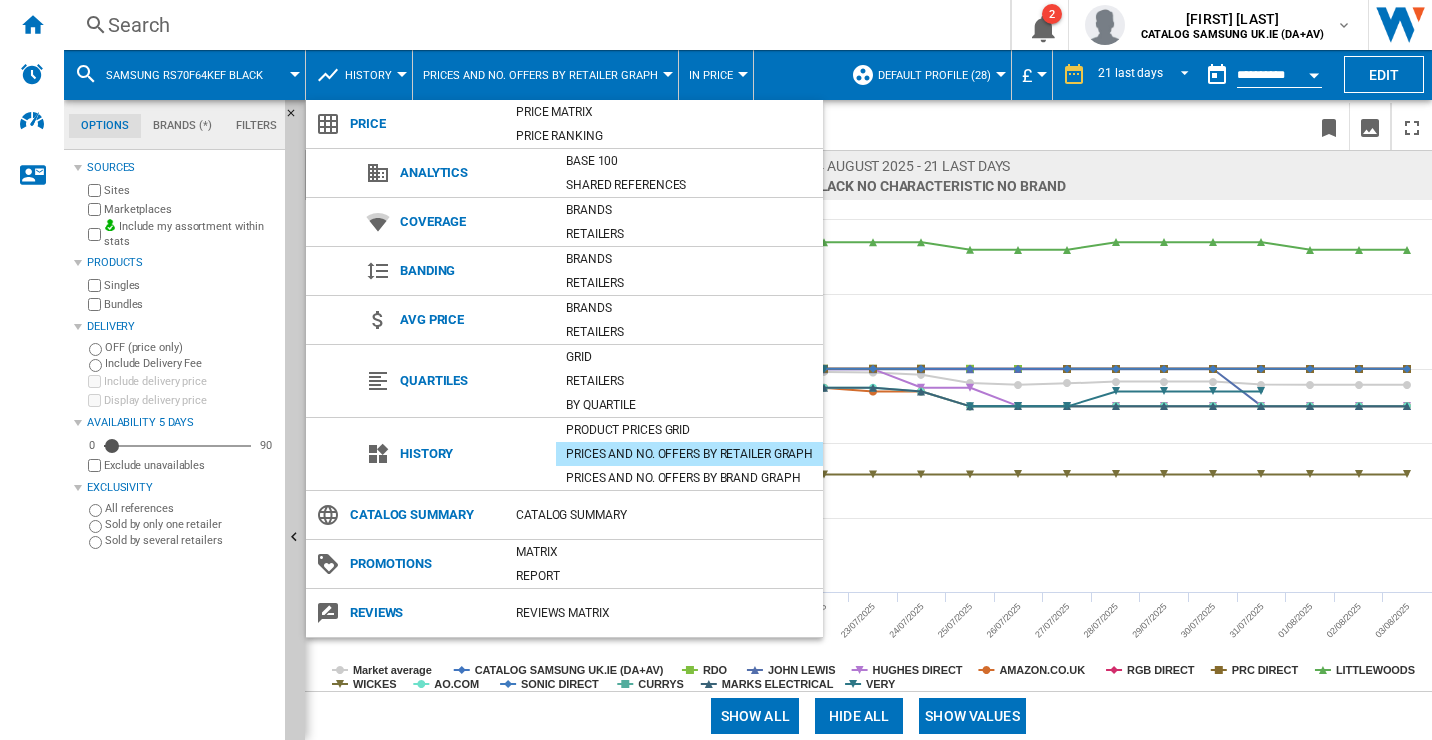 click at bounding box center [716, 370] 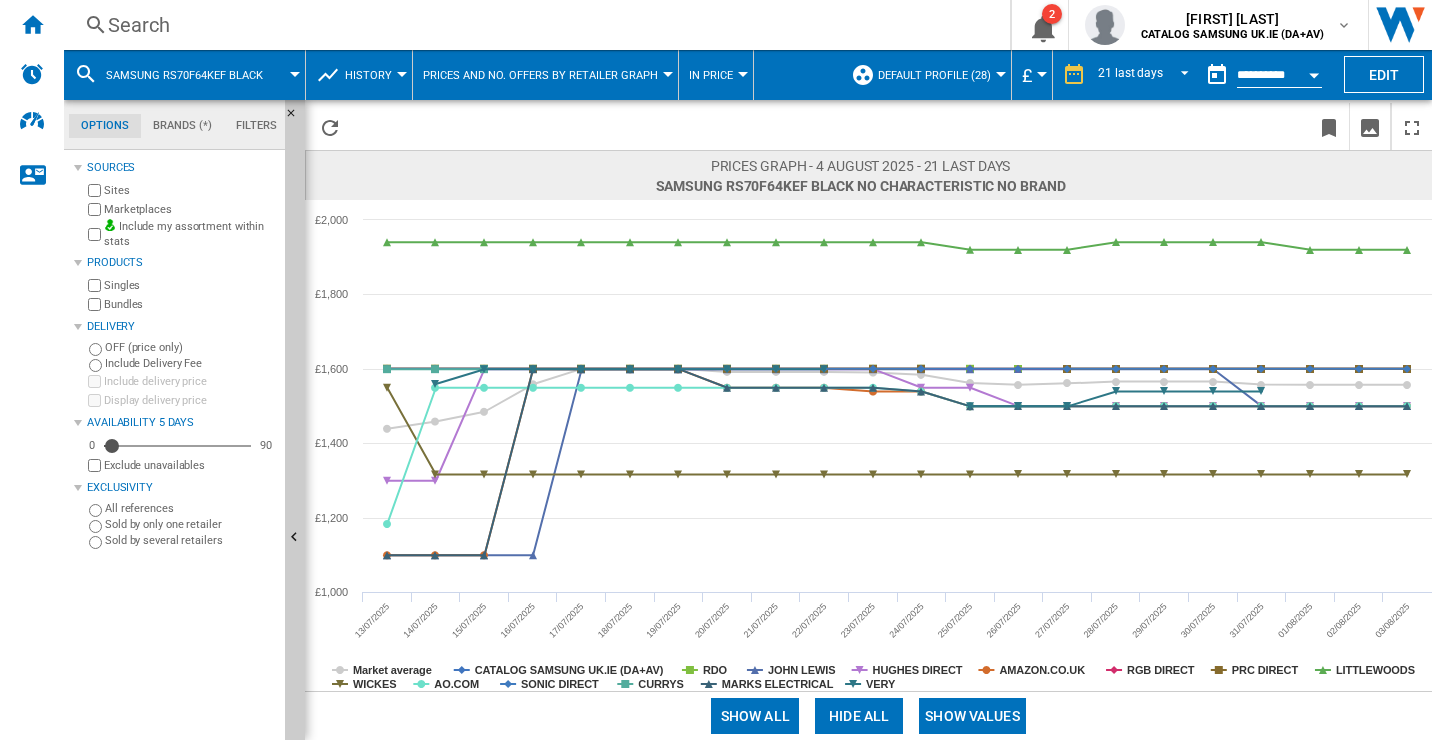click at bounding box center (1001, 74) 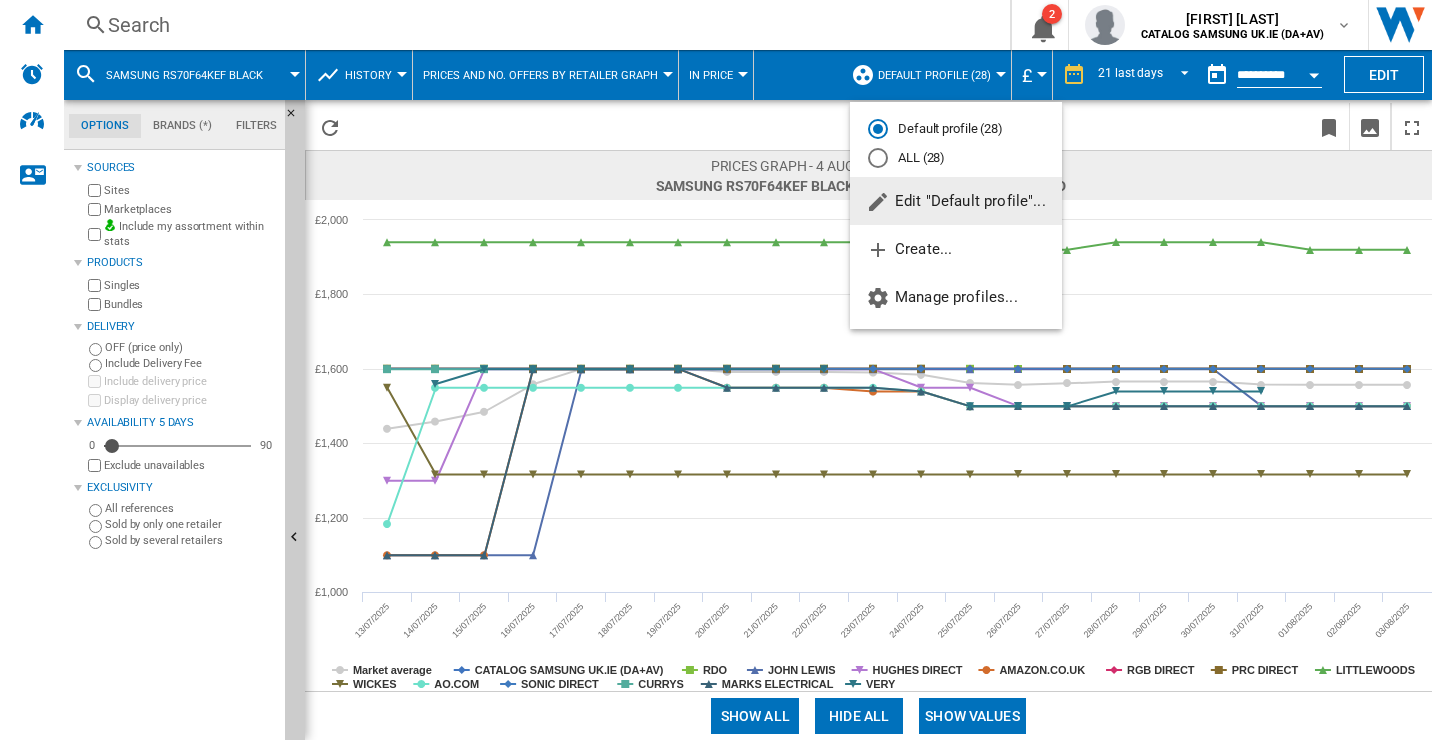 click on "Edit "Default profile"..." 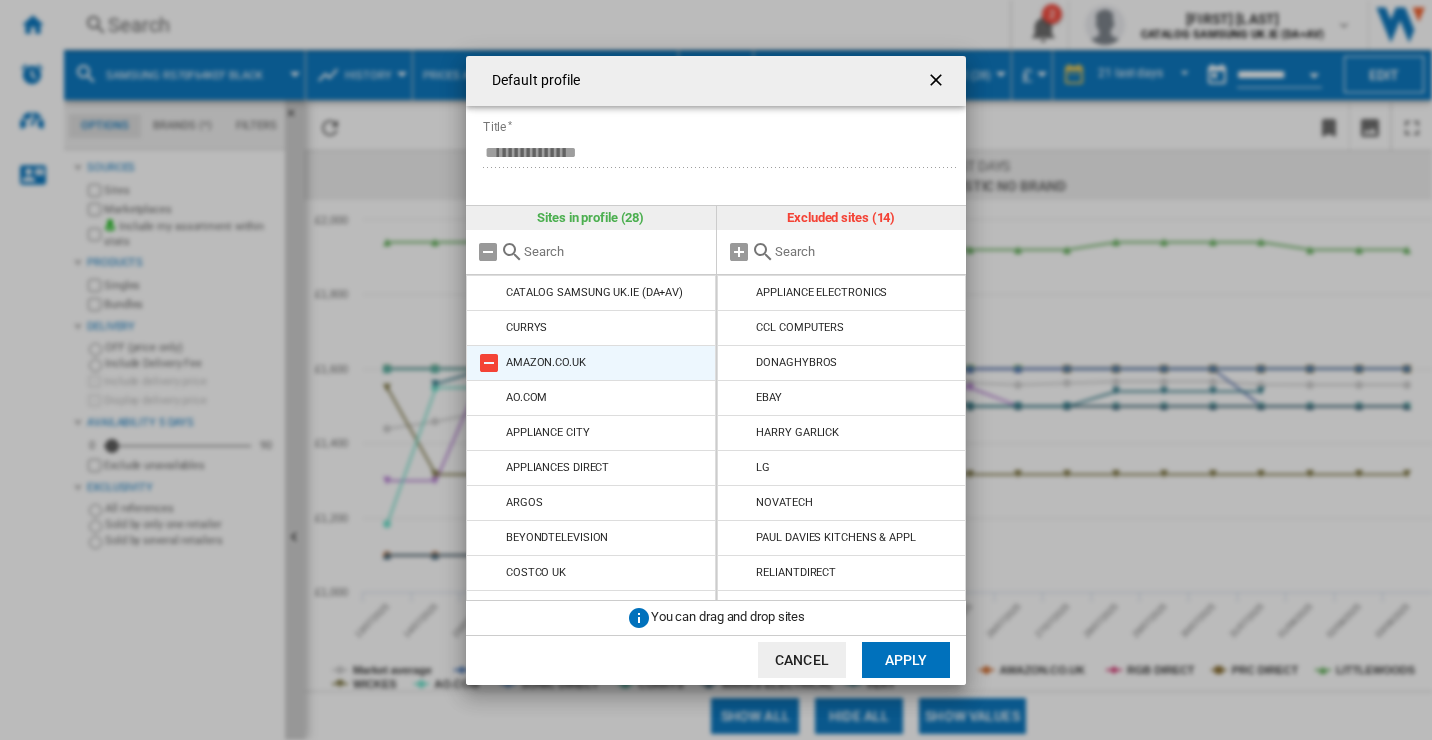 click on "AMAZON.CO.UK" at bounding box center [546, 362] 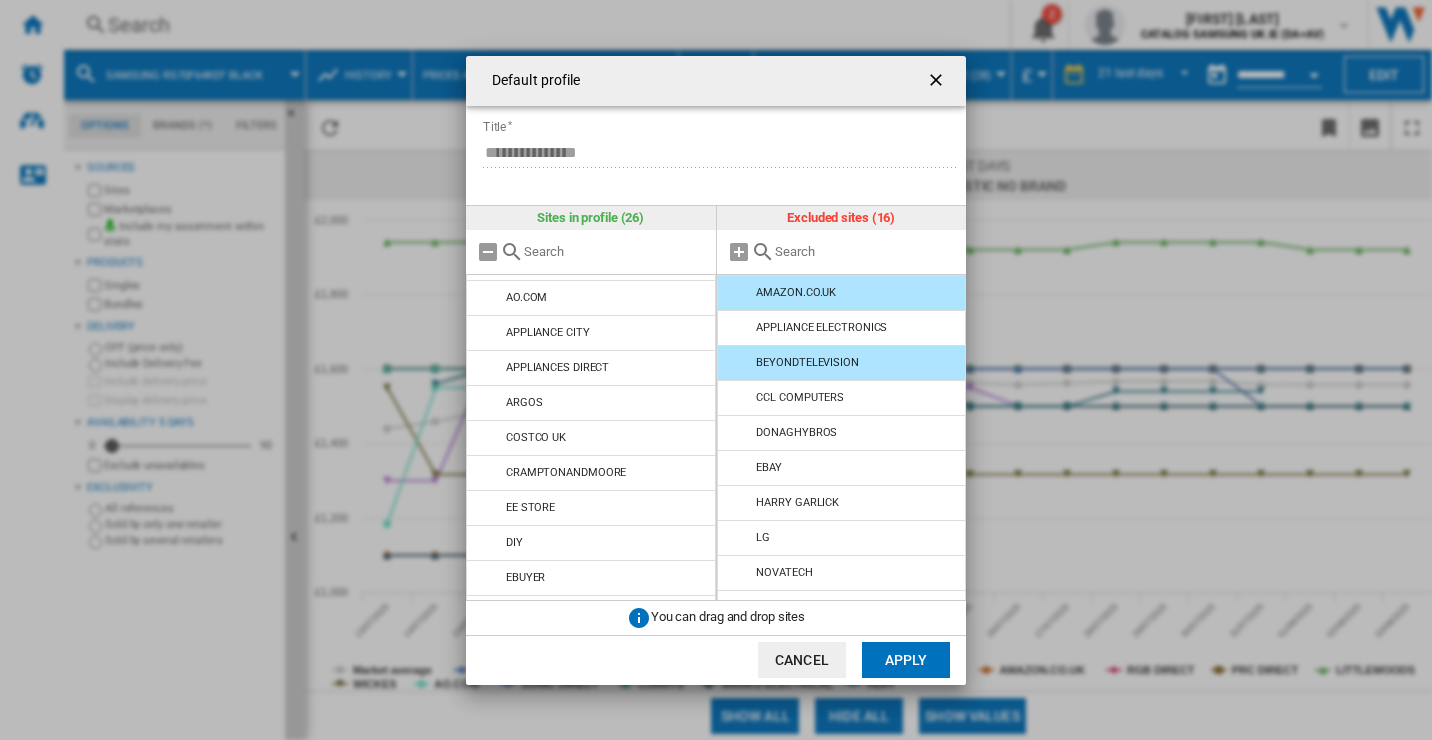 scroll, scrollTop: 586, scrollLeft: 0, axis: vertical 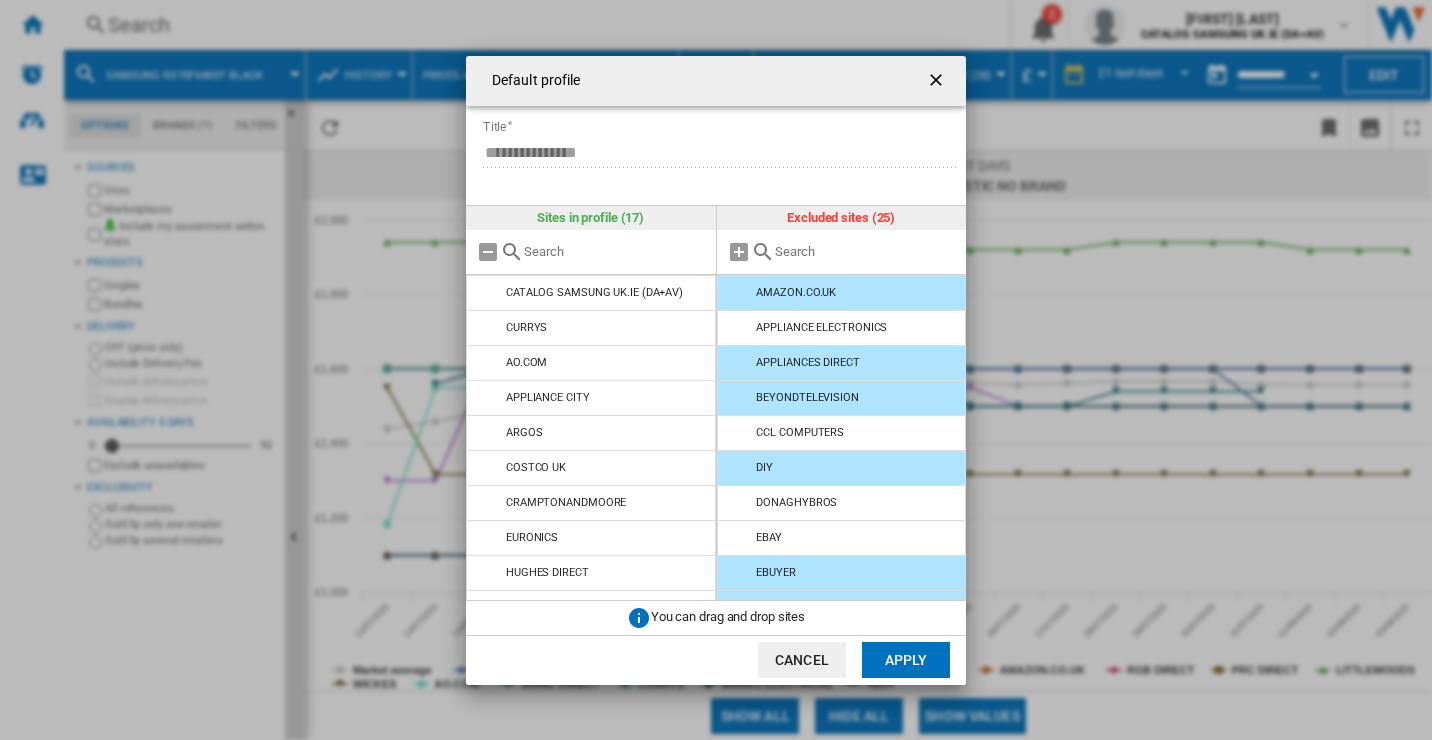 click on "Apply" 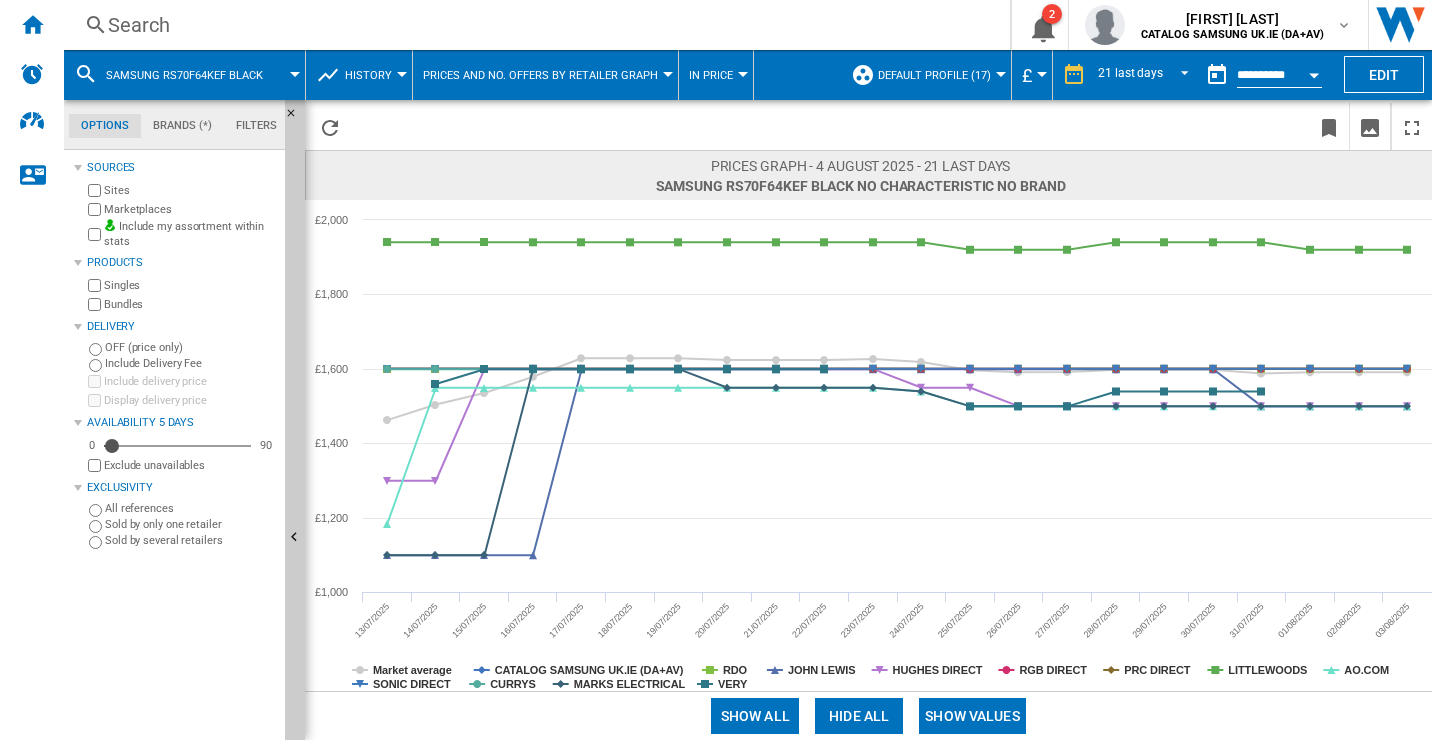 click on "History
Price
Price Matrix
Price Ranking
Analytics
Base 100
Shared references
Coverage
Brands
Retailers
Banding" at bounding box center (359, 75) 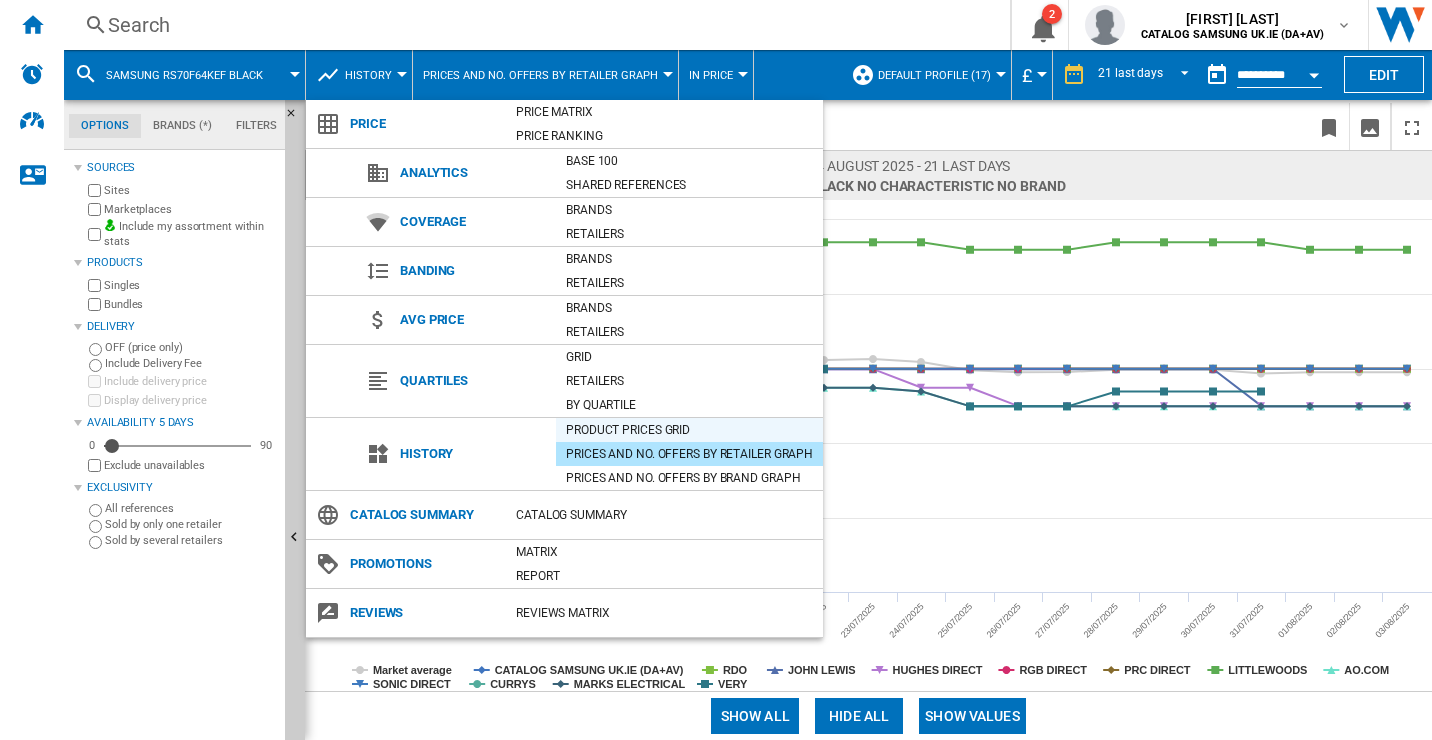 click on "Product prices grid" at bounding box center [689, 430] 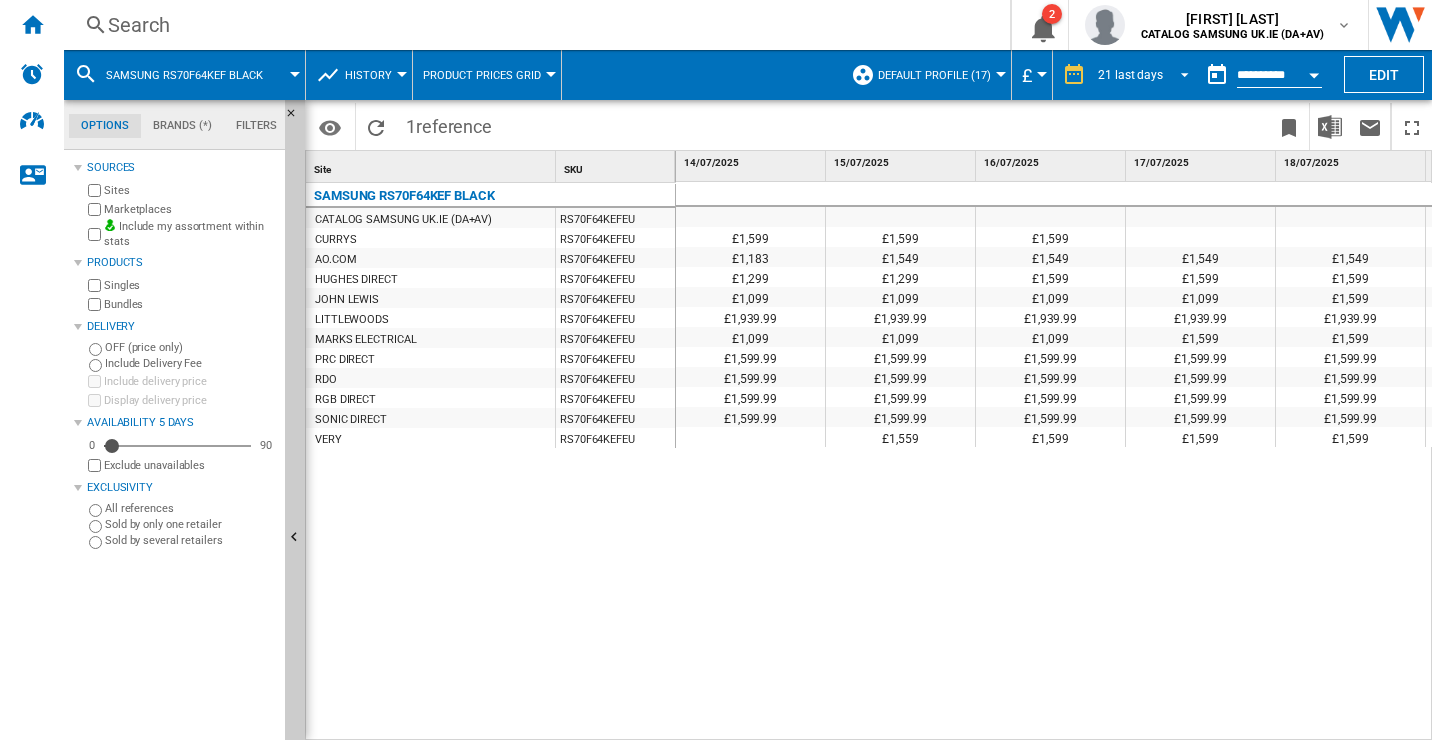 click on "21 last days" at bounding box center [1130, 75] 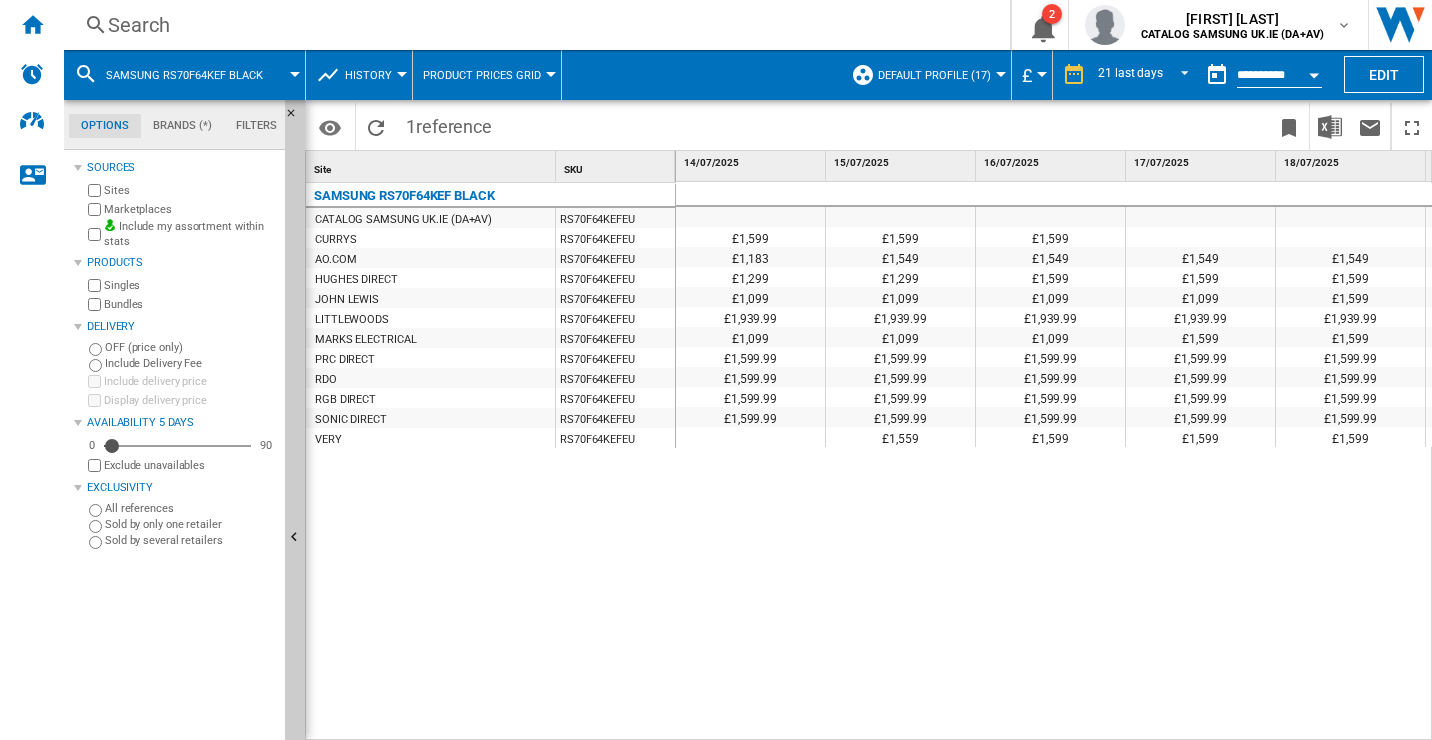 scroll, scrollTop: 90, scrollLeft: 0, axis: vertical 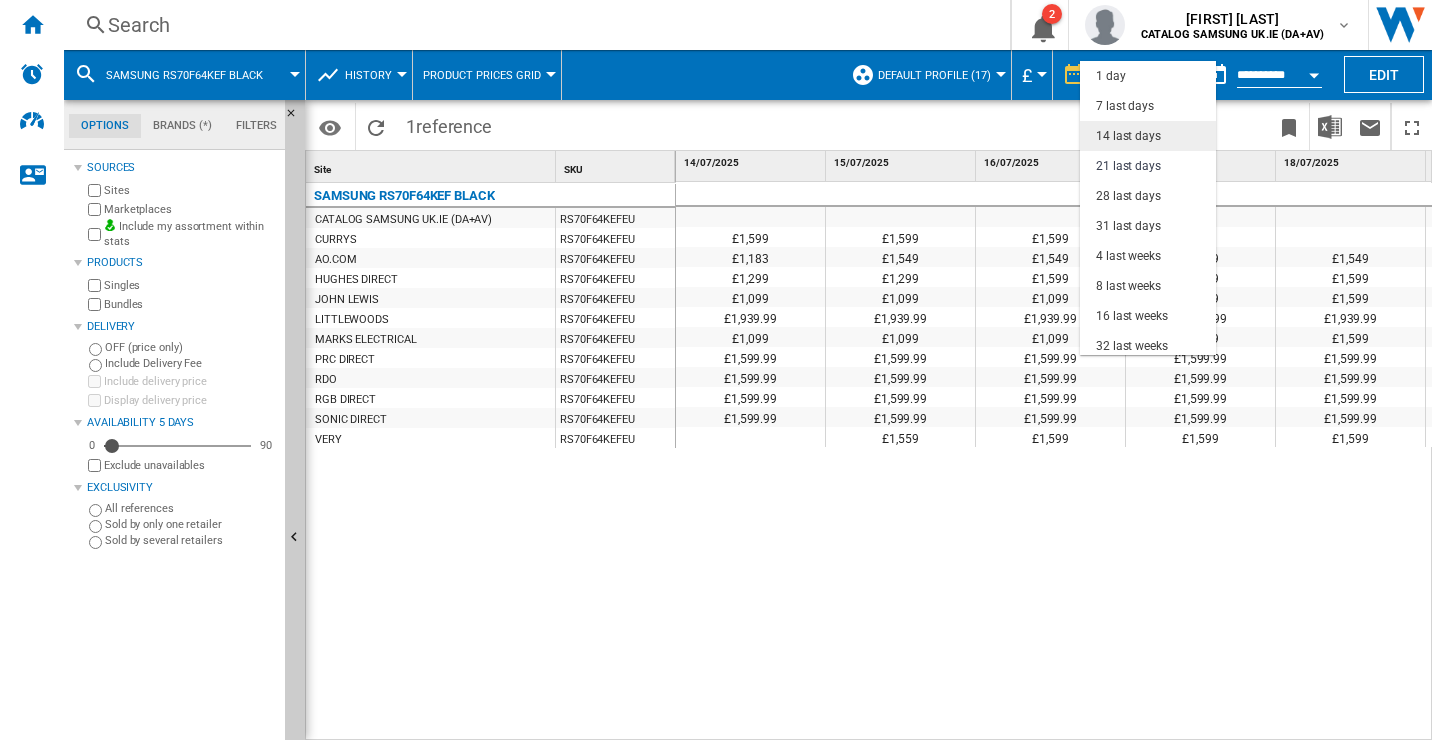 click on "14 last days" at bounding box center (1128, 136) 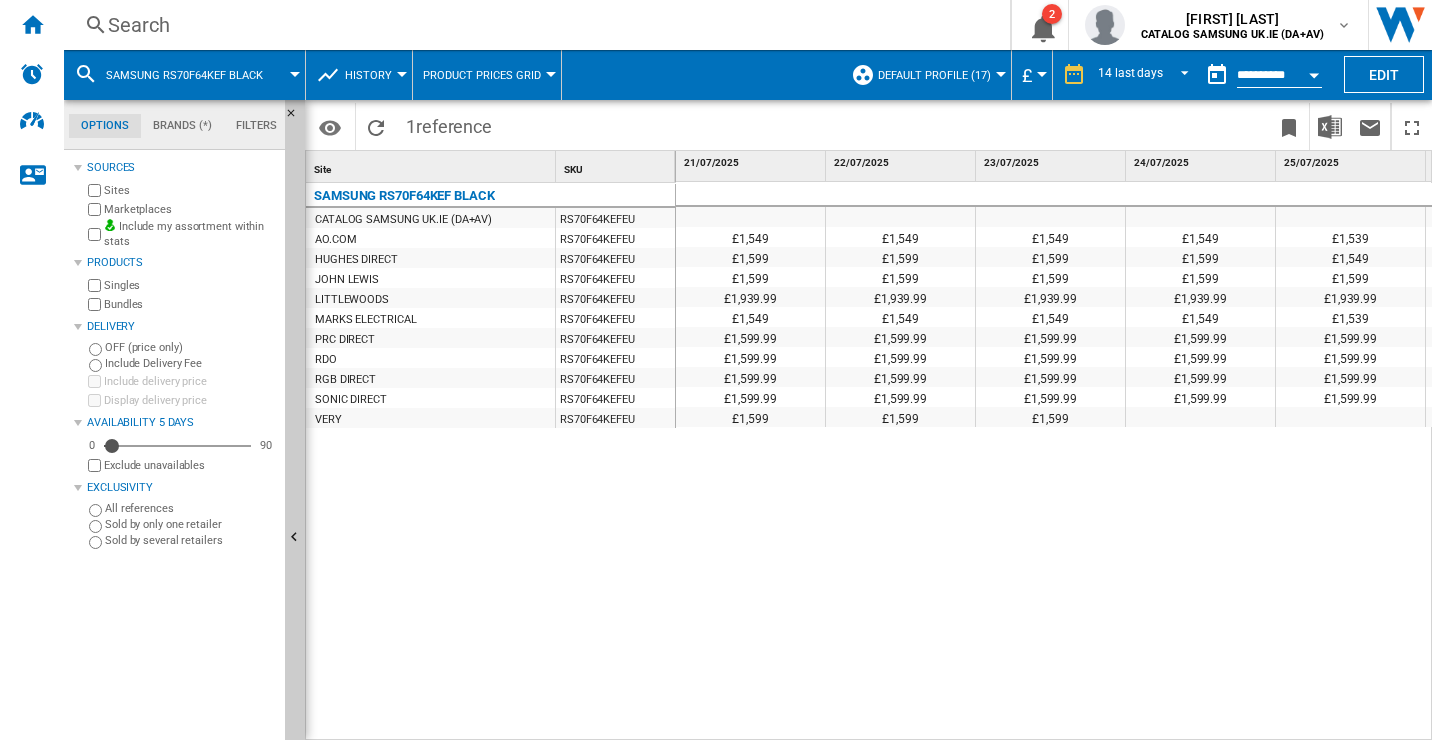 scroll, scrollTop: 0, scrollLeft: 93, axis: horizontal 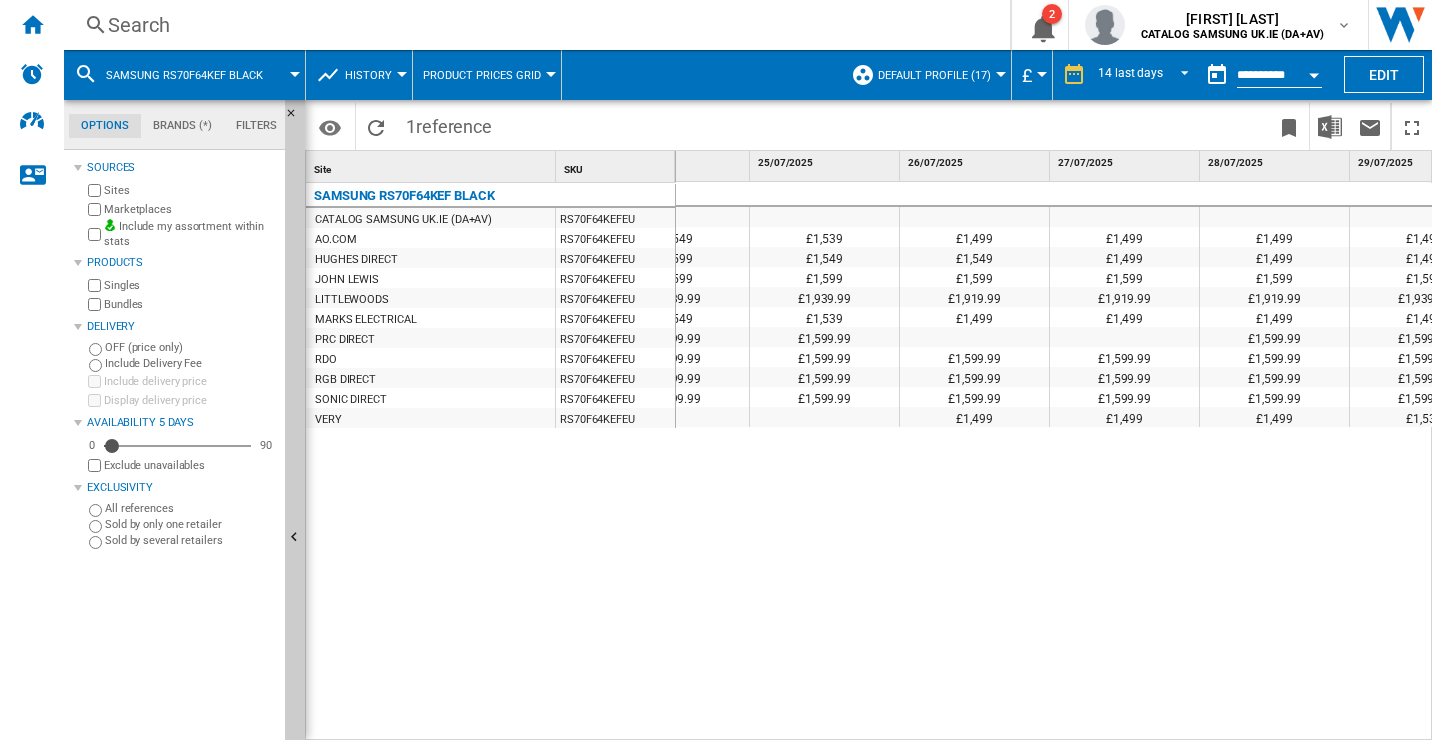 click on "Search" at bounding box center [533, 25] 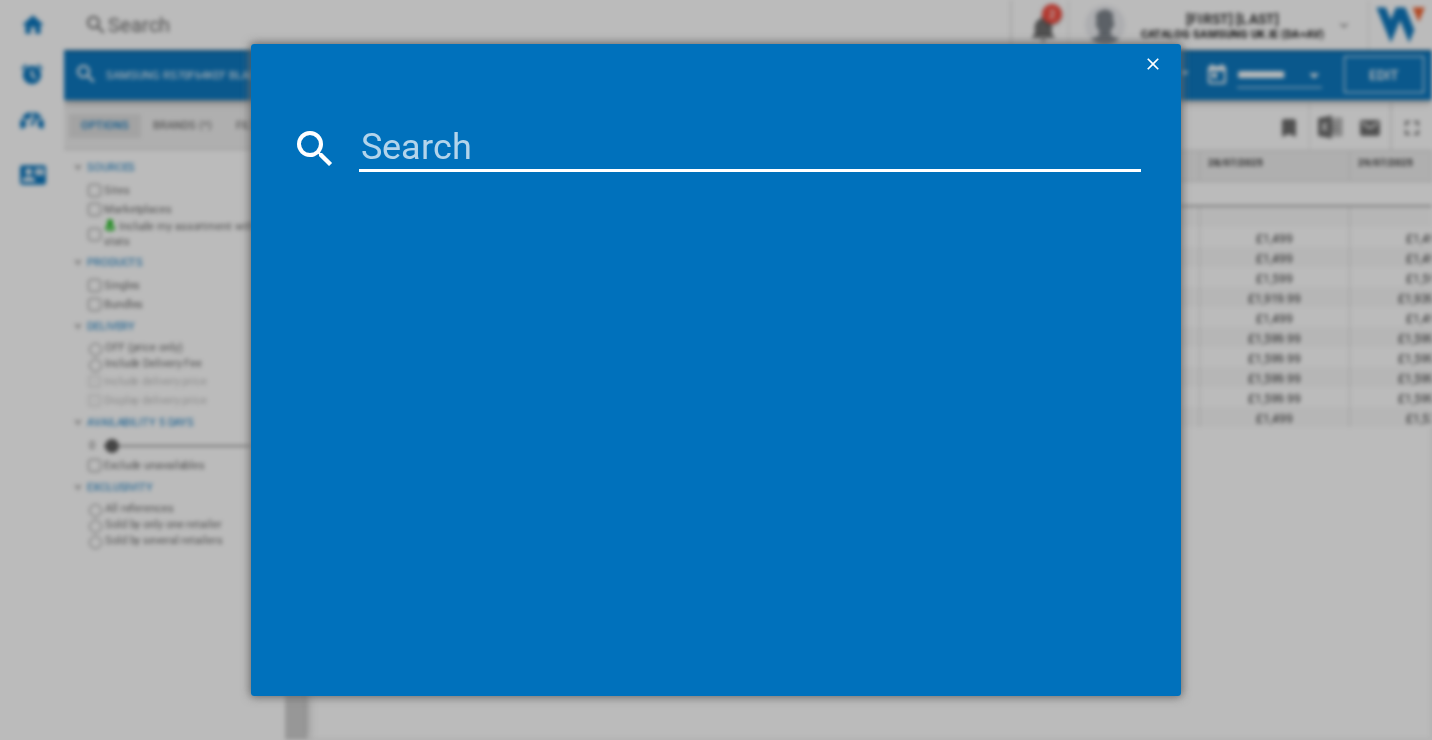 type on "RS70F64KETEU" 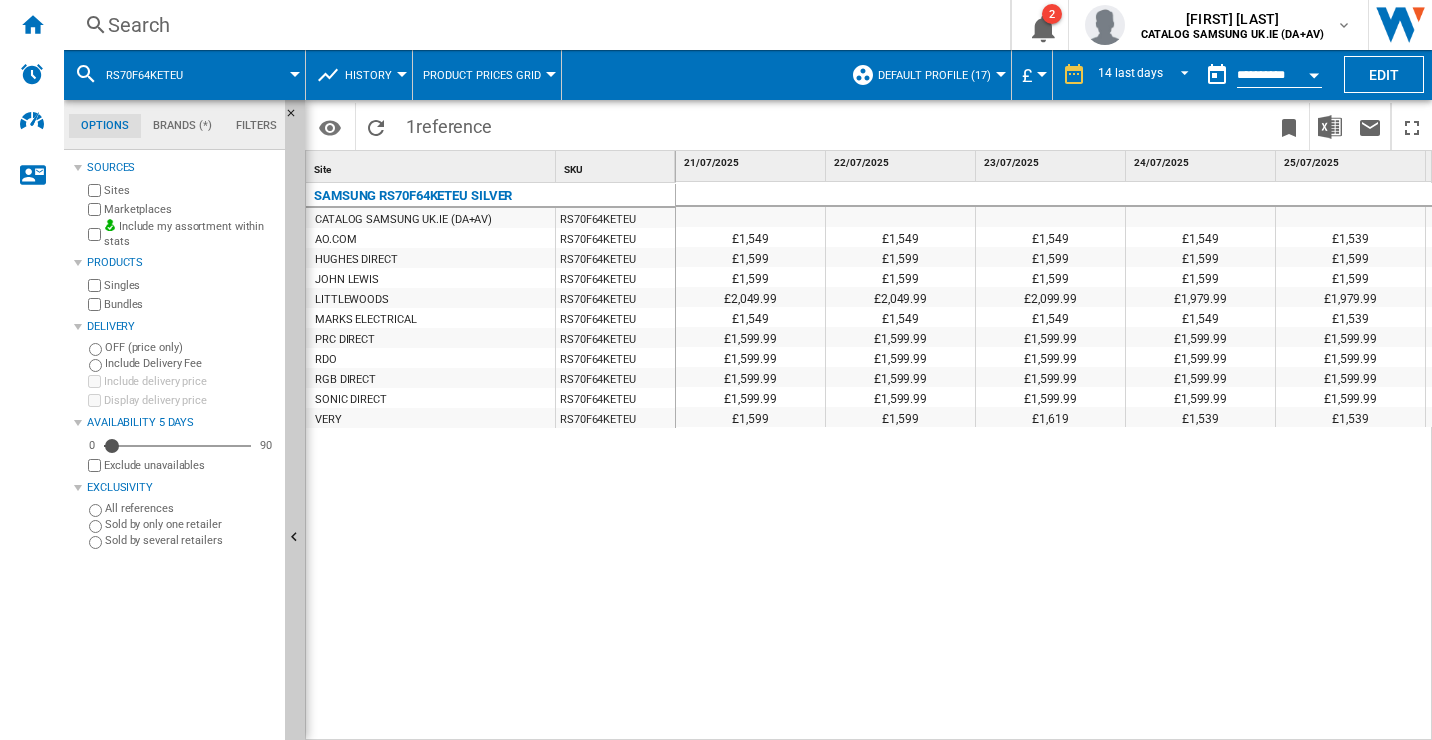scroll, scrollTop: 0, scrollLeft: 64, axis: horizontal 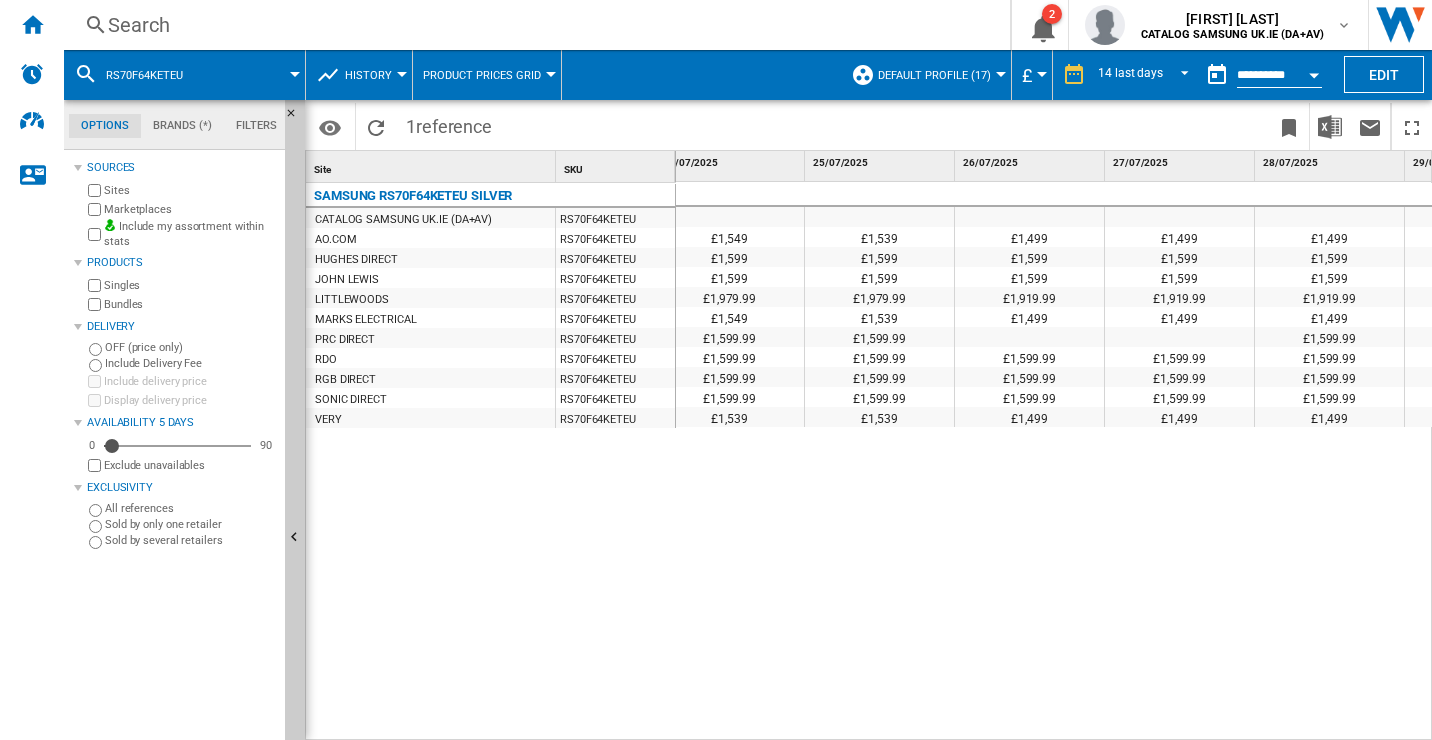 click on "Search" at bounding box center [533, 25] 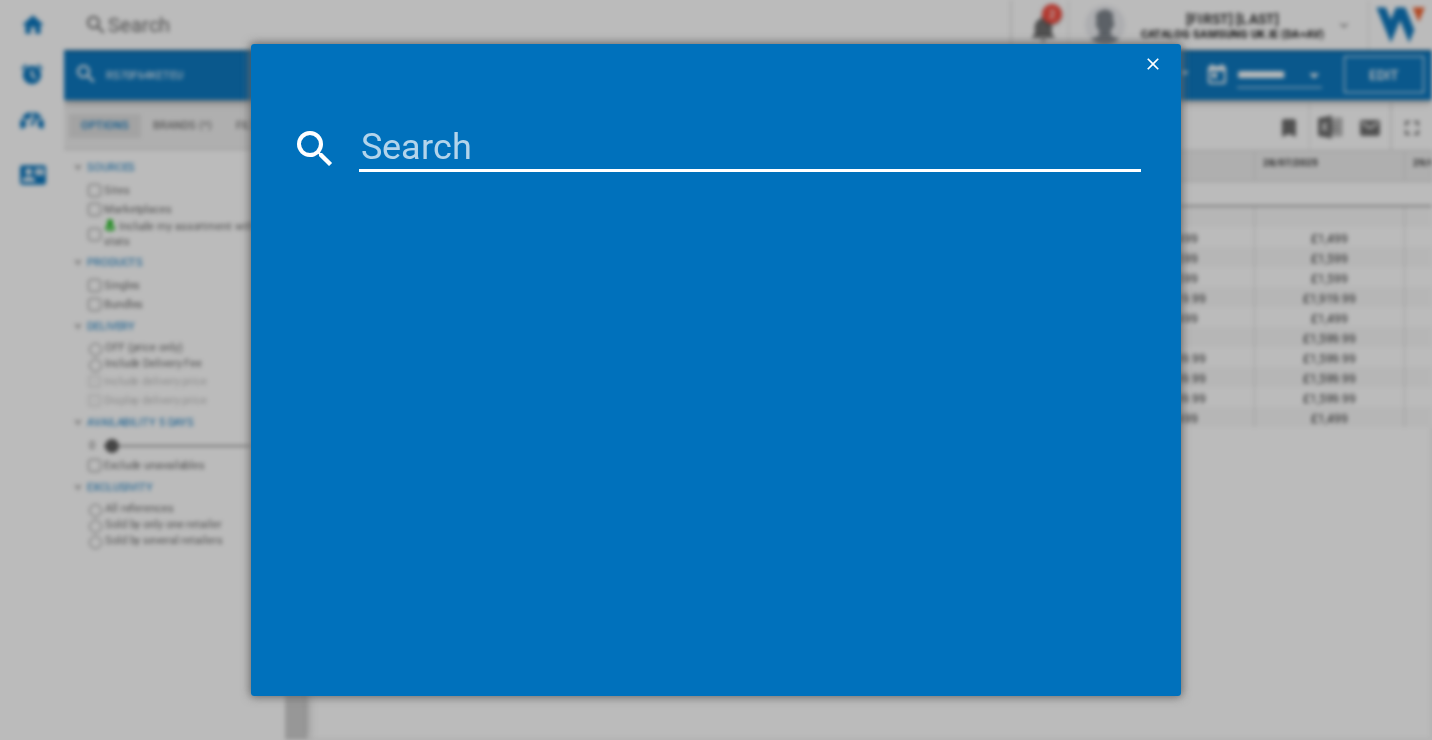 click at bounding box center [750, 148] 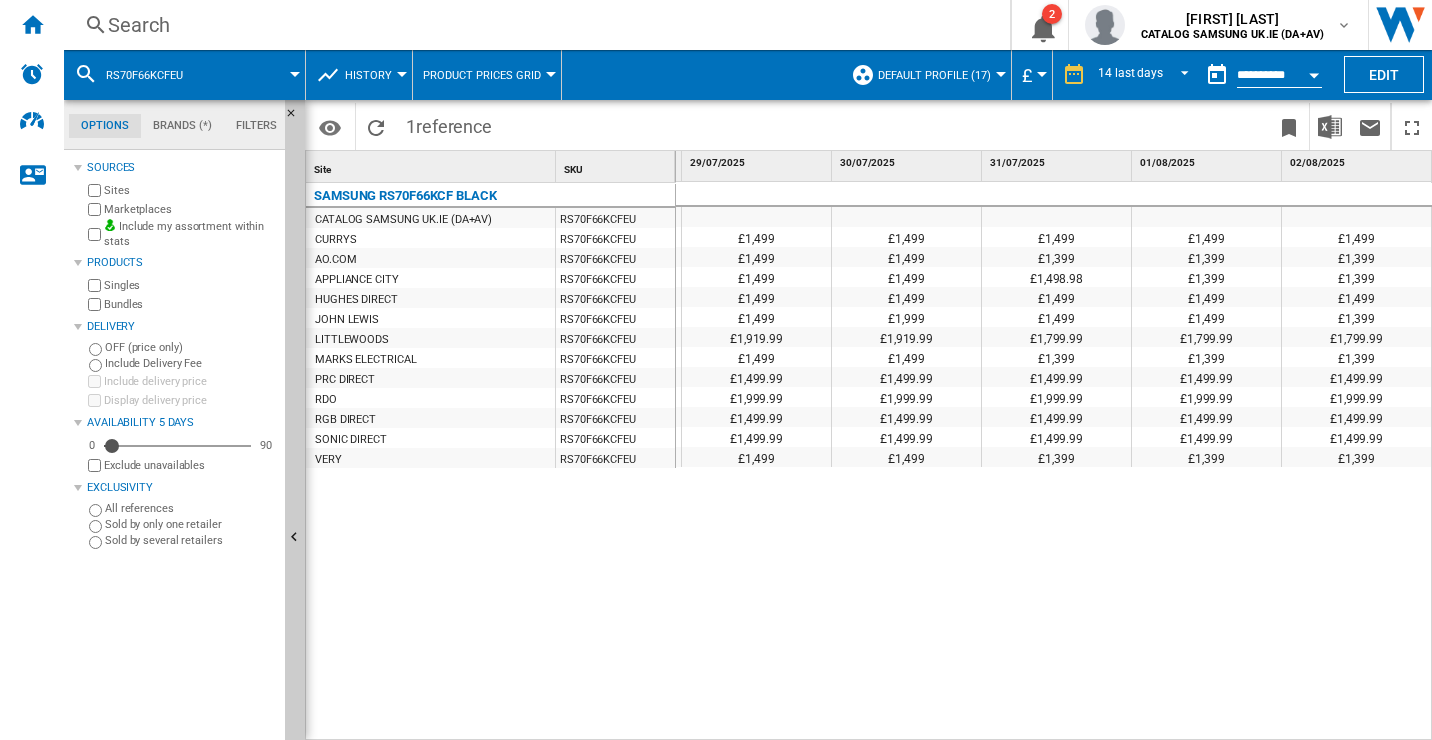click 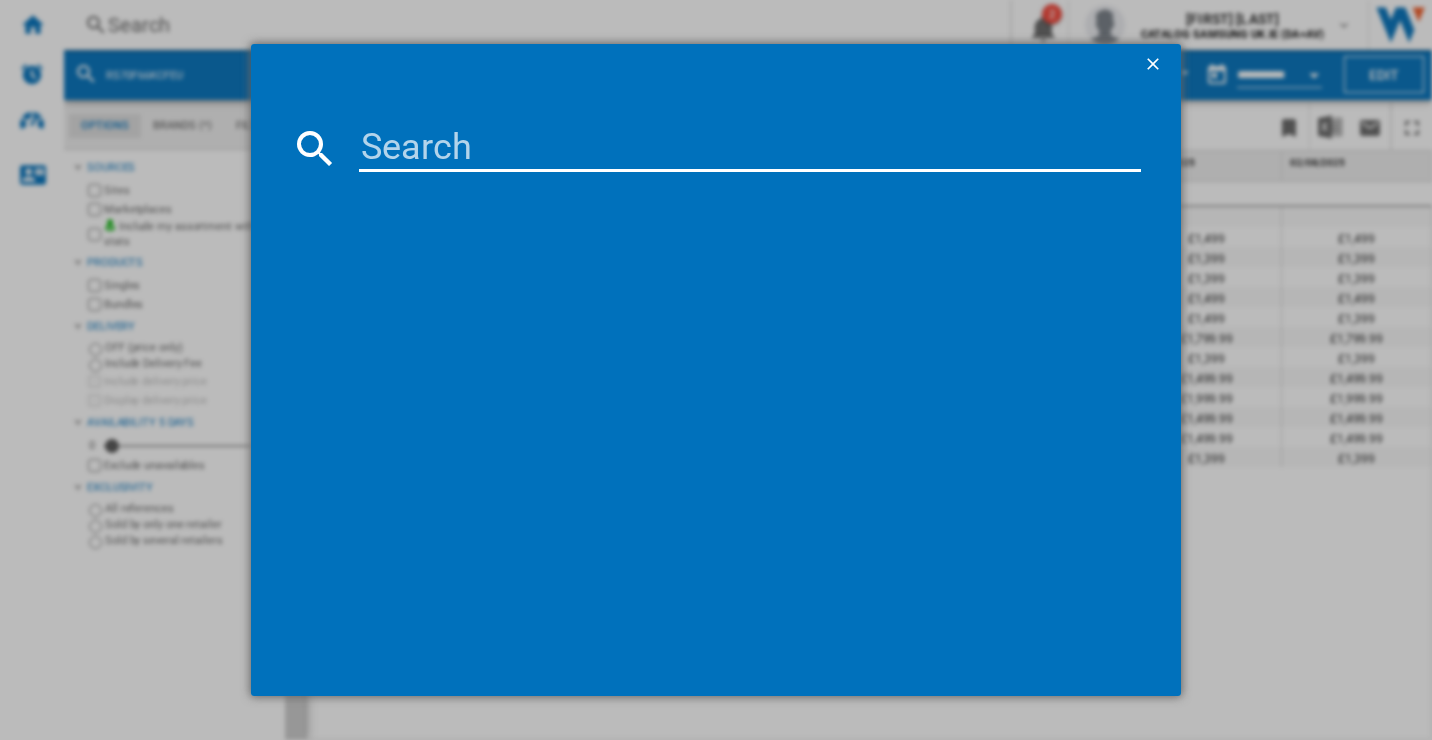 click at bounding box center [750, 148] 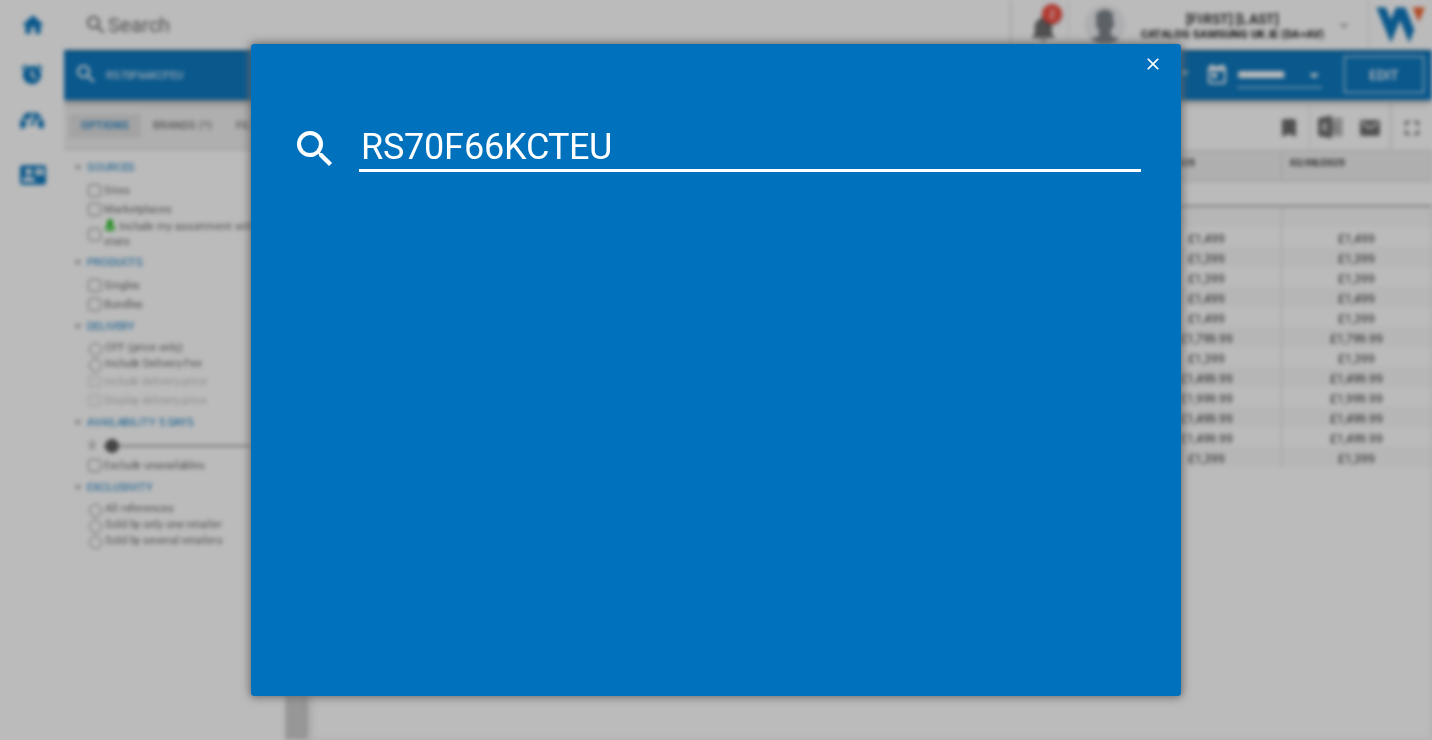 type on "RS70F66KCTEU" 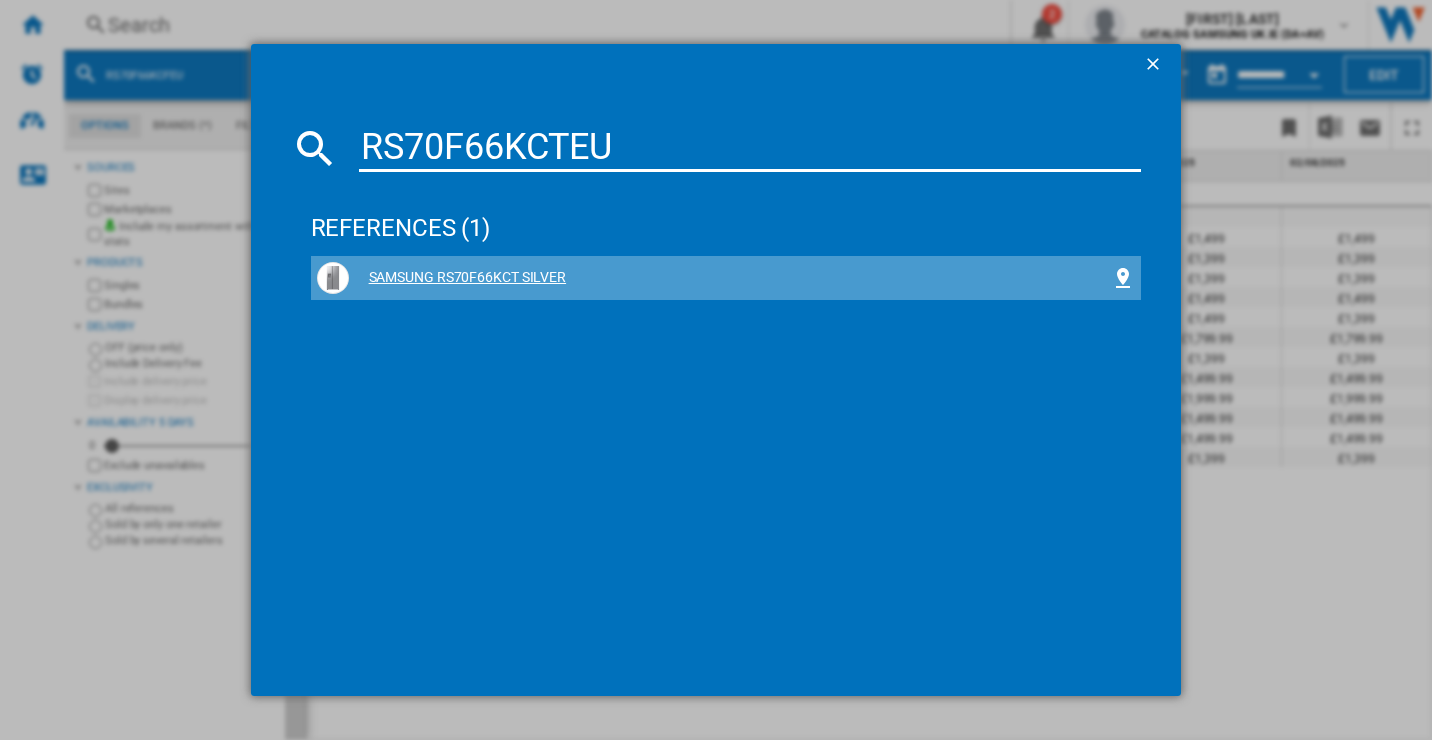 click on "SAMSUNG RS70F66KCT SILVER" at bounding box center [730, 278] 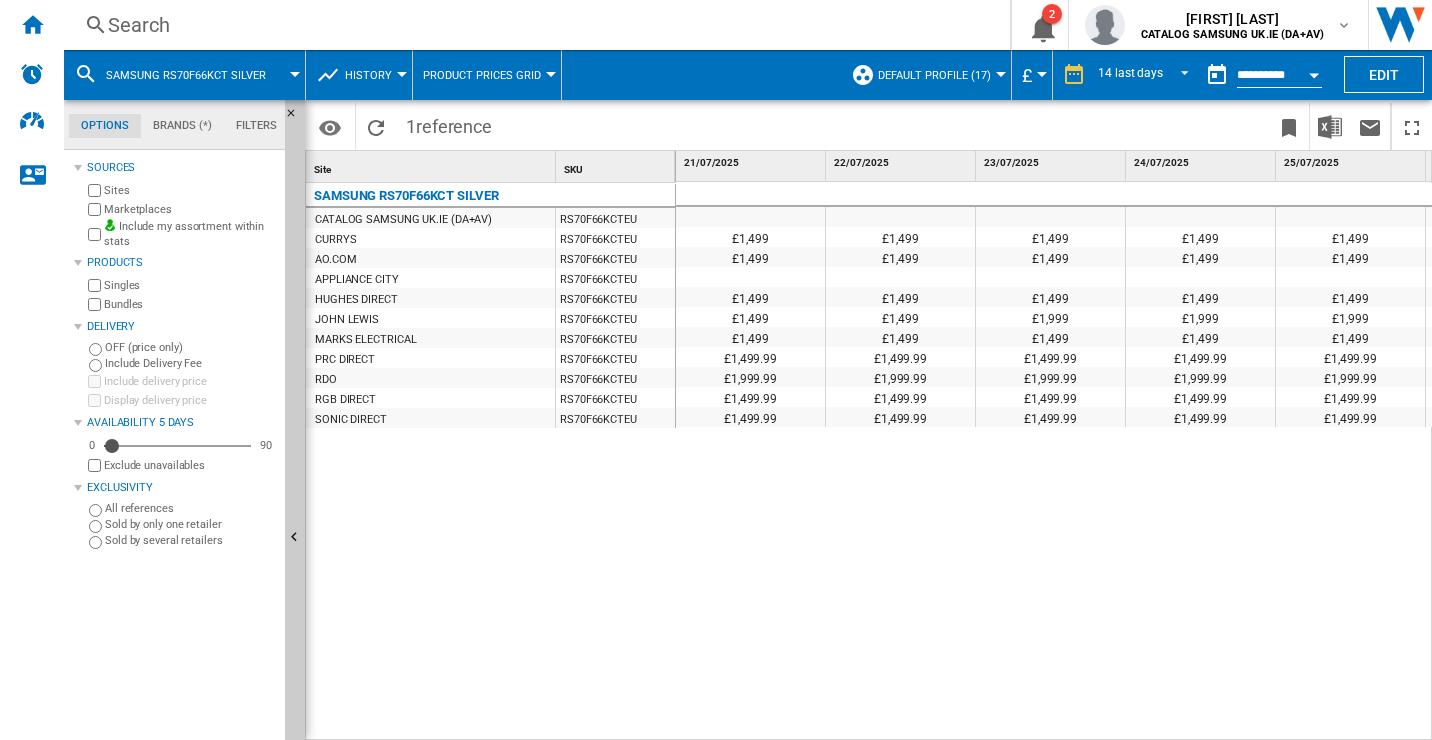 scroll, scrollTop: 0, scrollLeft: 3, axis: horizontal 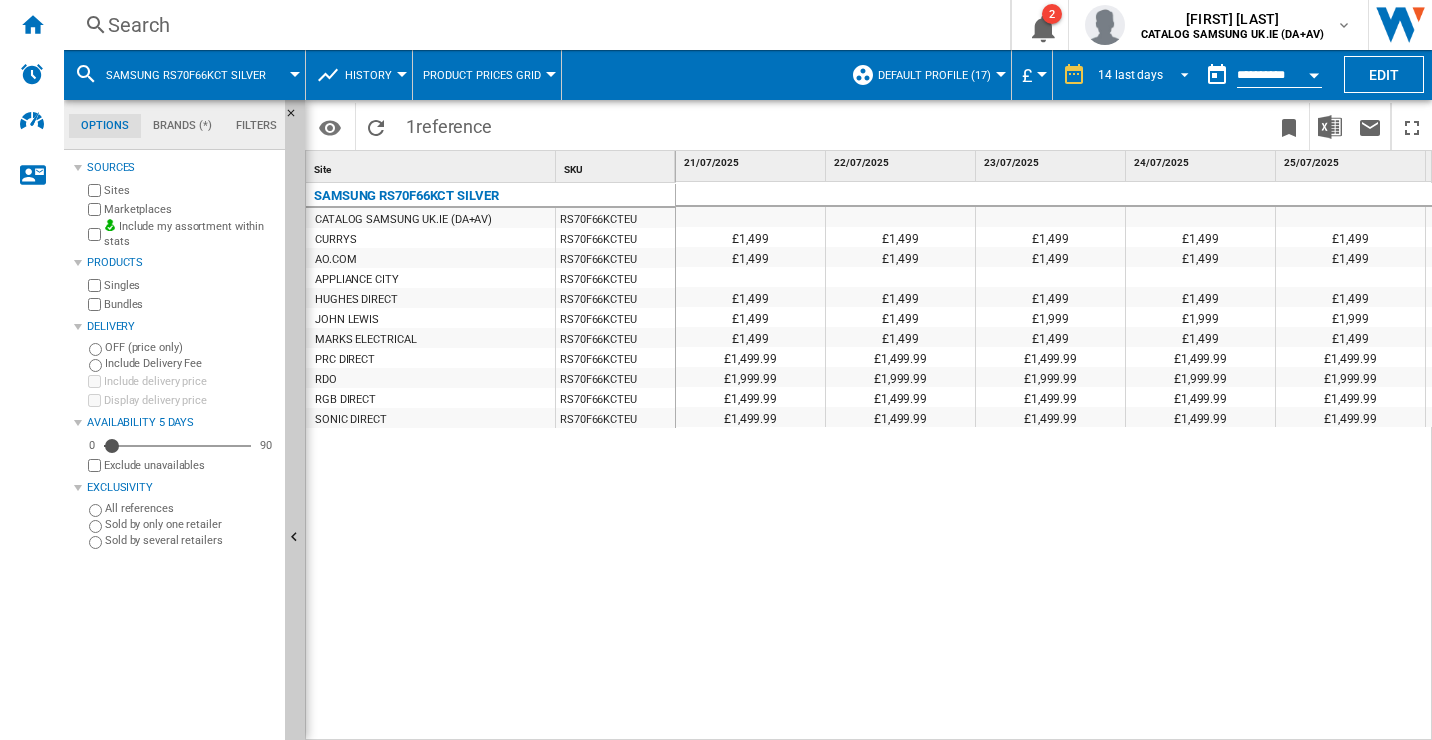 click on "14 last days" at bounding box center (1130, 75) 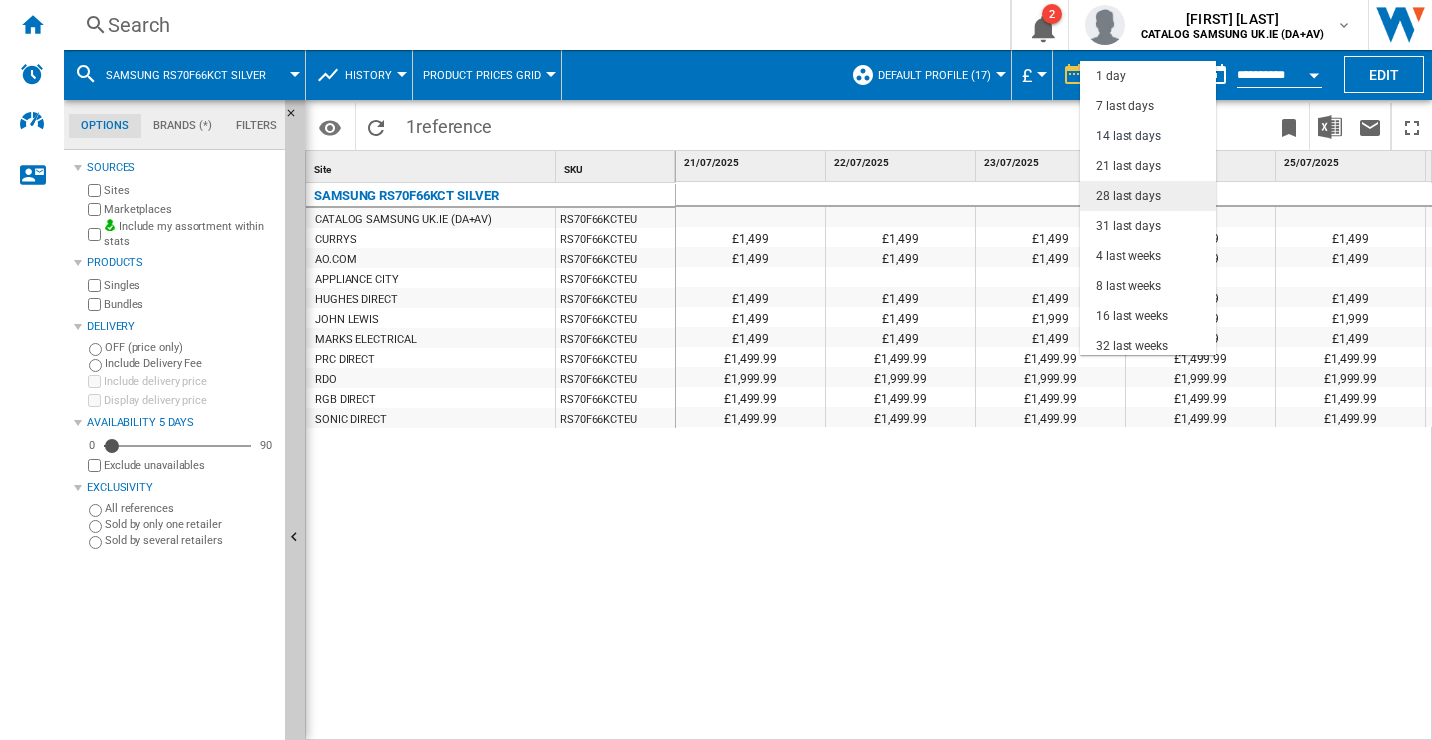 scroll, scrollTop: 60, scrollLeft: 0, axis: vertical 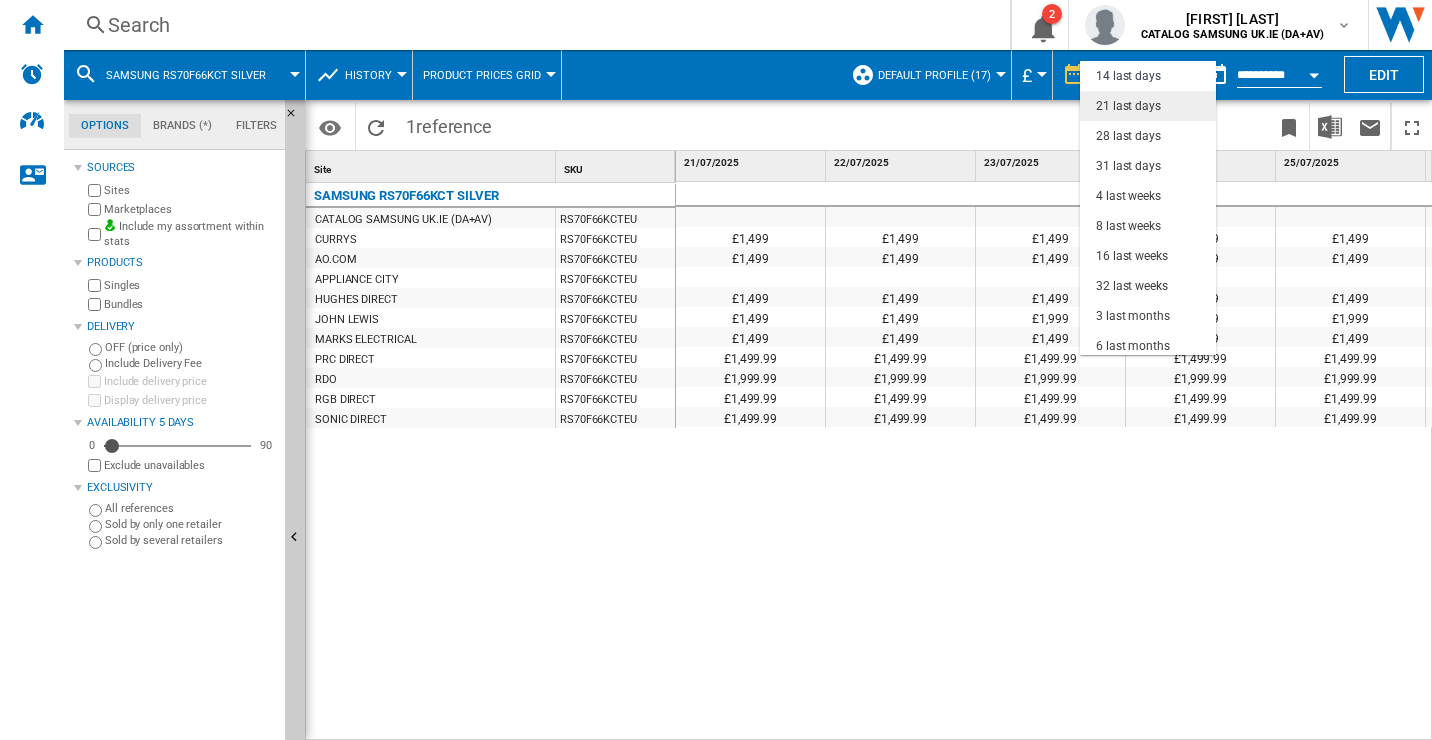 click on "21 last days" at bounding box center (1128, 106) 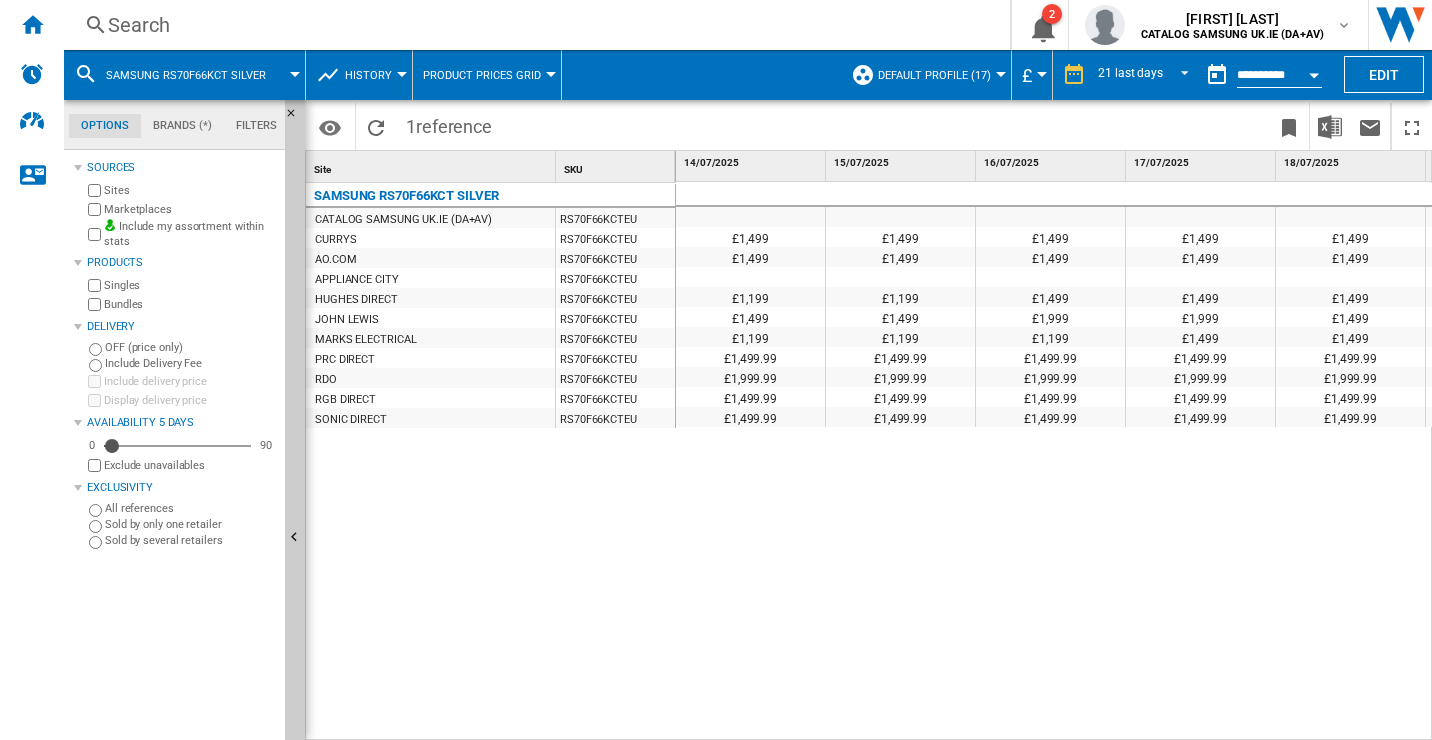 click at bounding box center [491, 736] 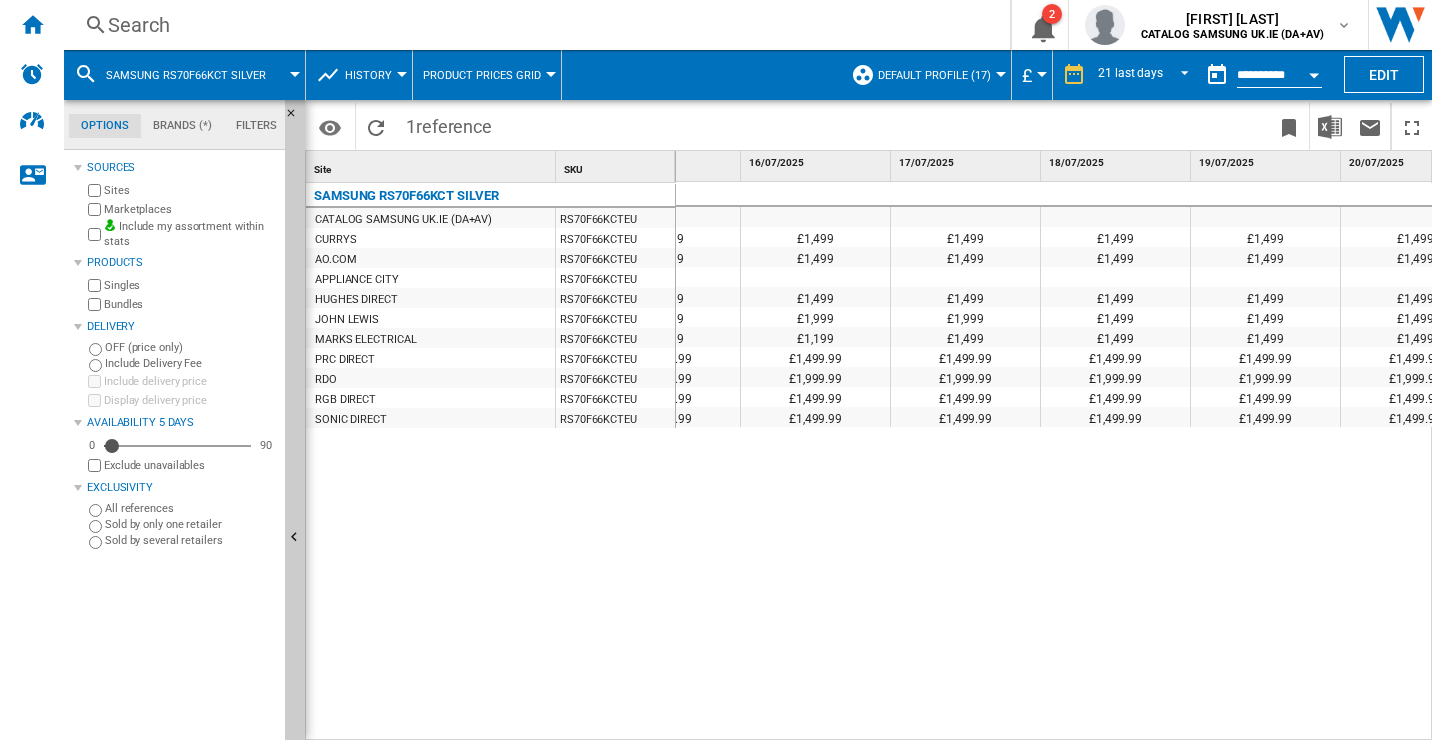 scroll, scrollTop: 0, scrollLeft: 706, axis: horizontal 